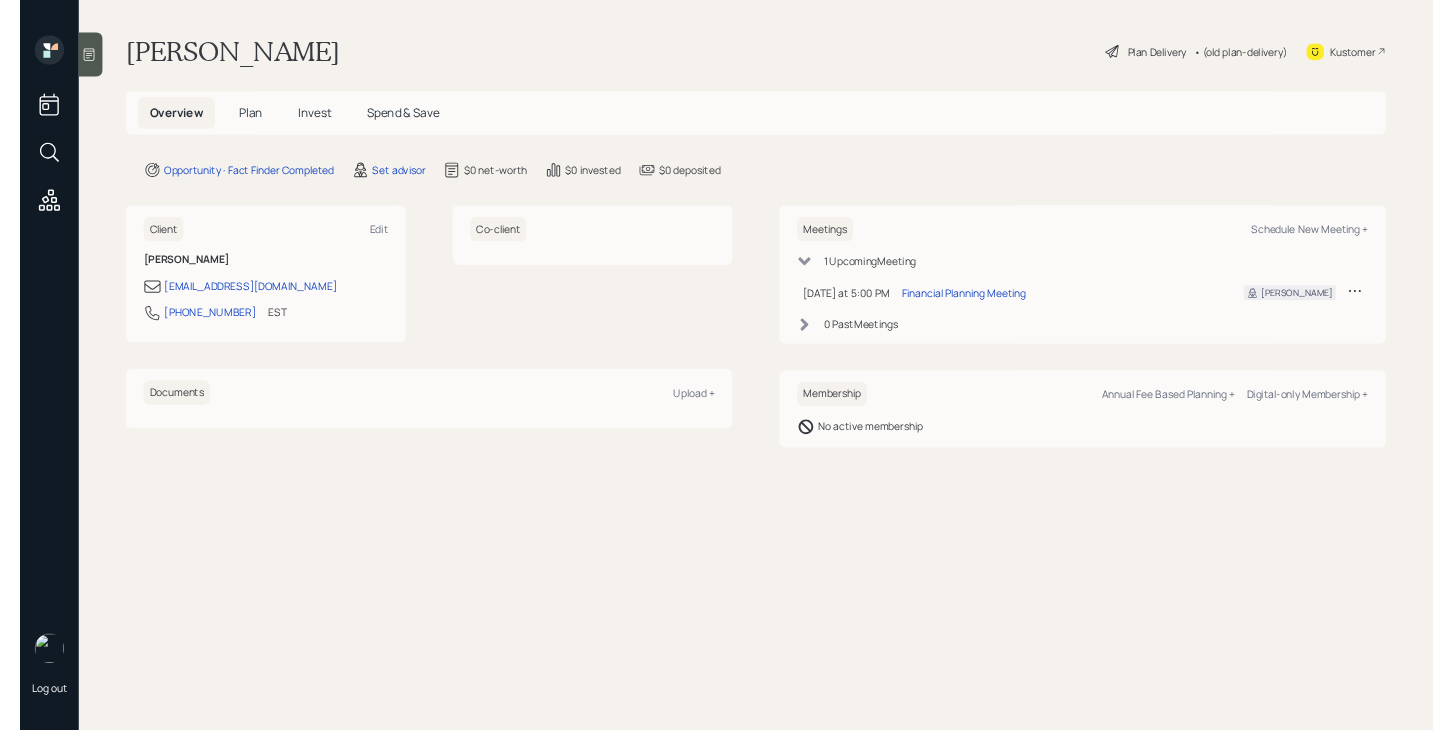 scroll, scrollTop: 0, scrollLeft: 0, axis: both 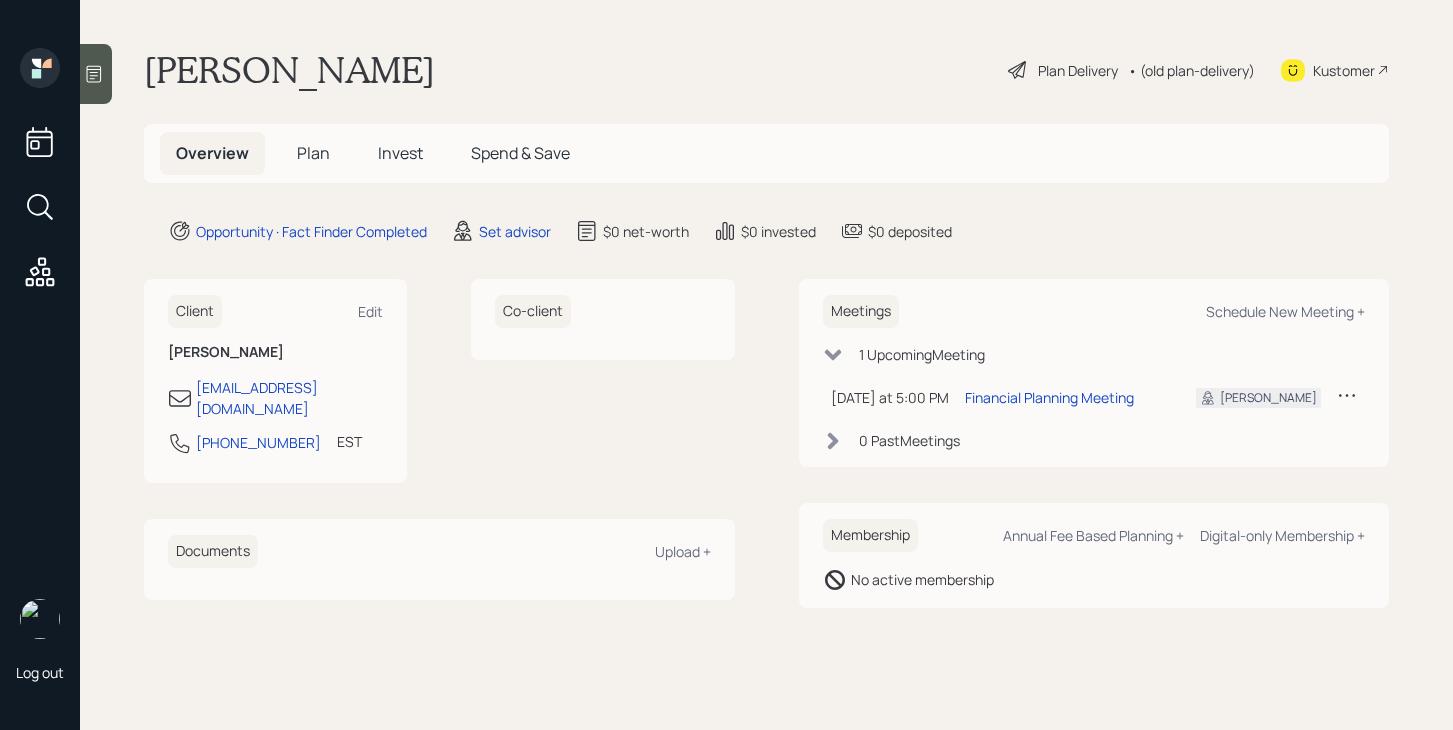 click on "Plan" at bounding box center (313, 153) 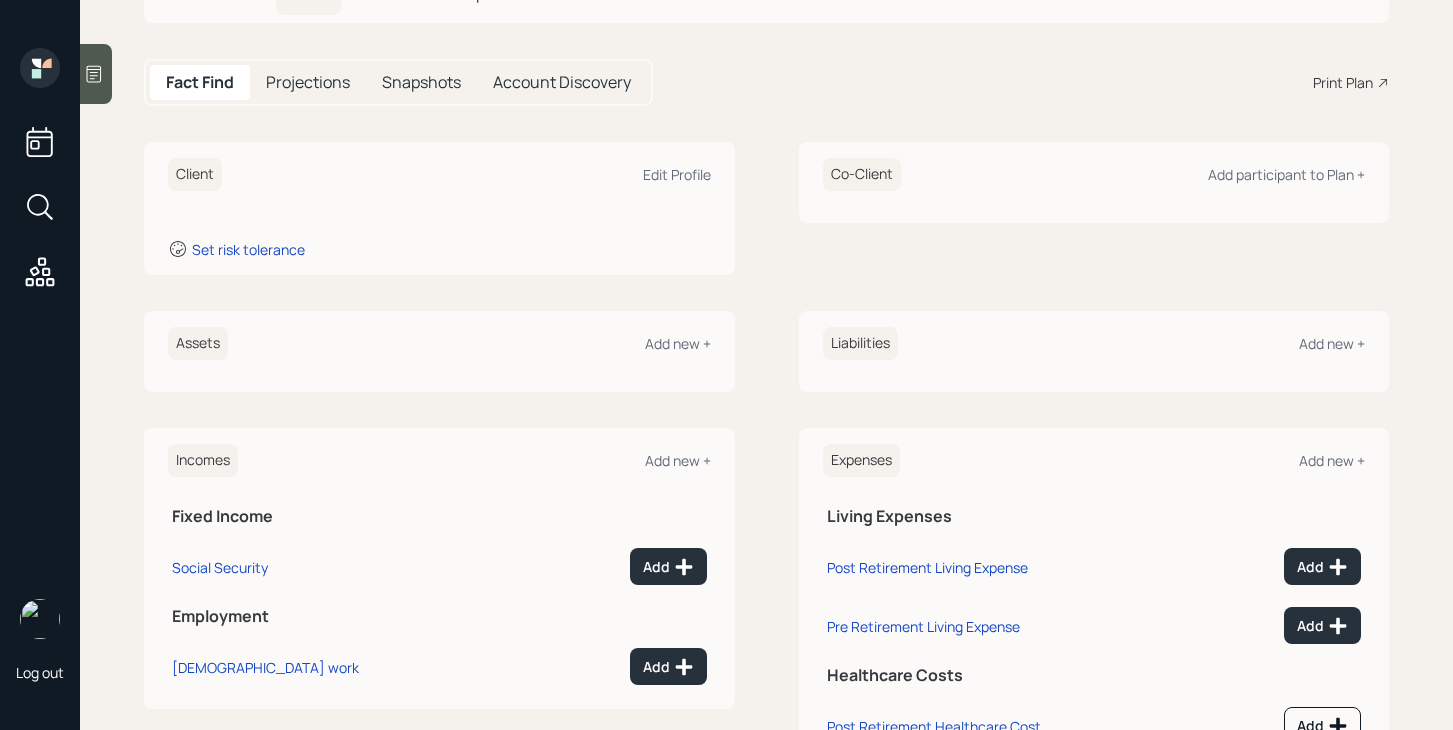 scroll, scrollTop: 198, scrollLeft: 0, axis: vertical 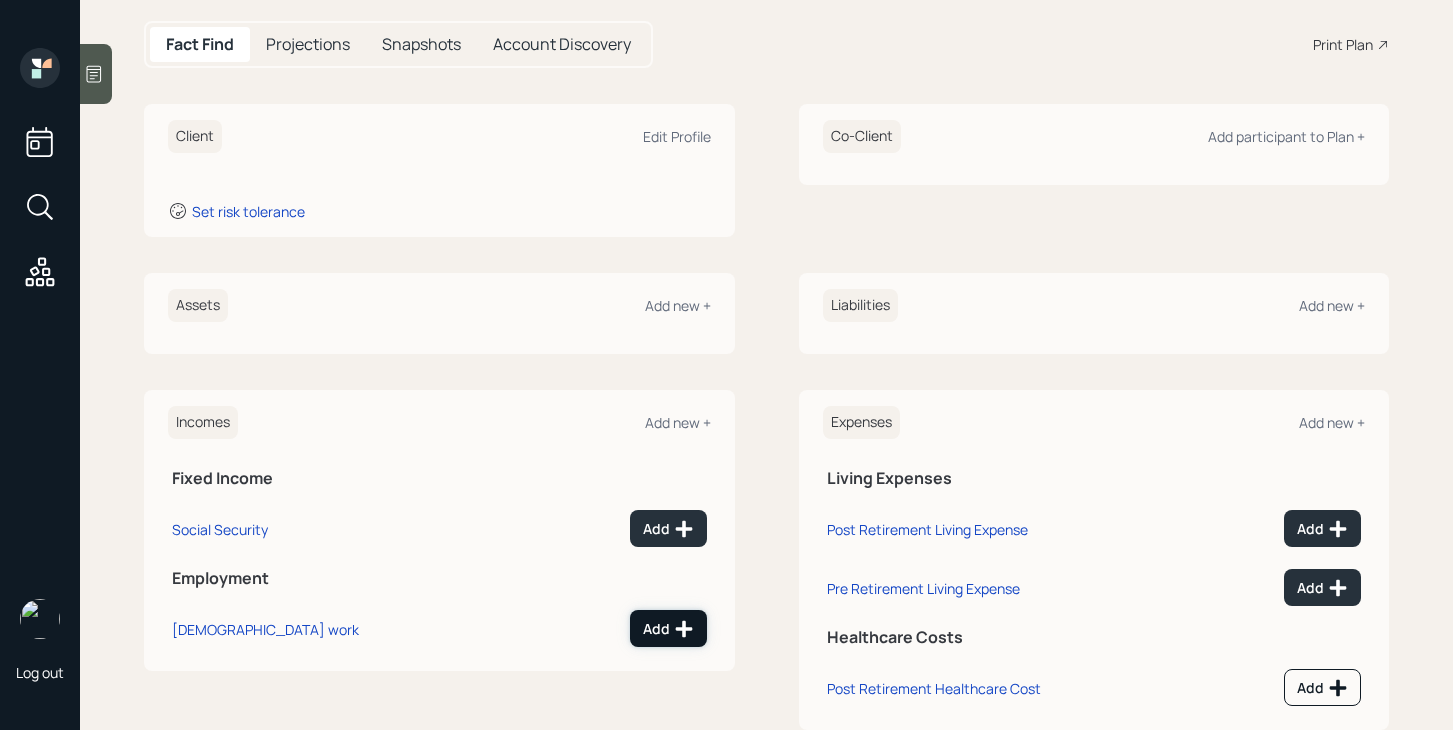 click on "Add" at bounding box center (668, 629) 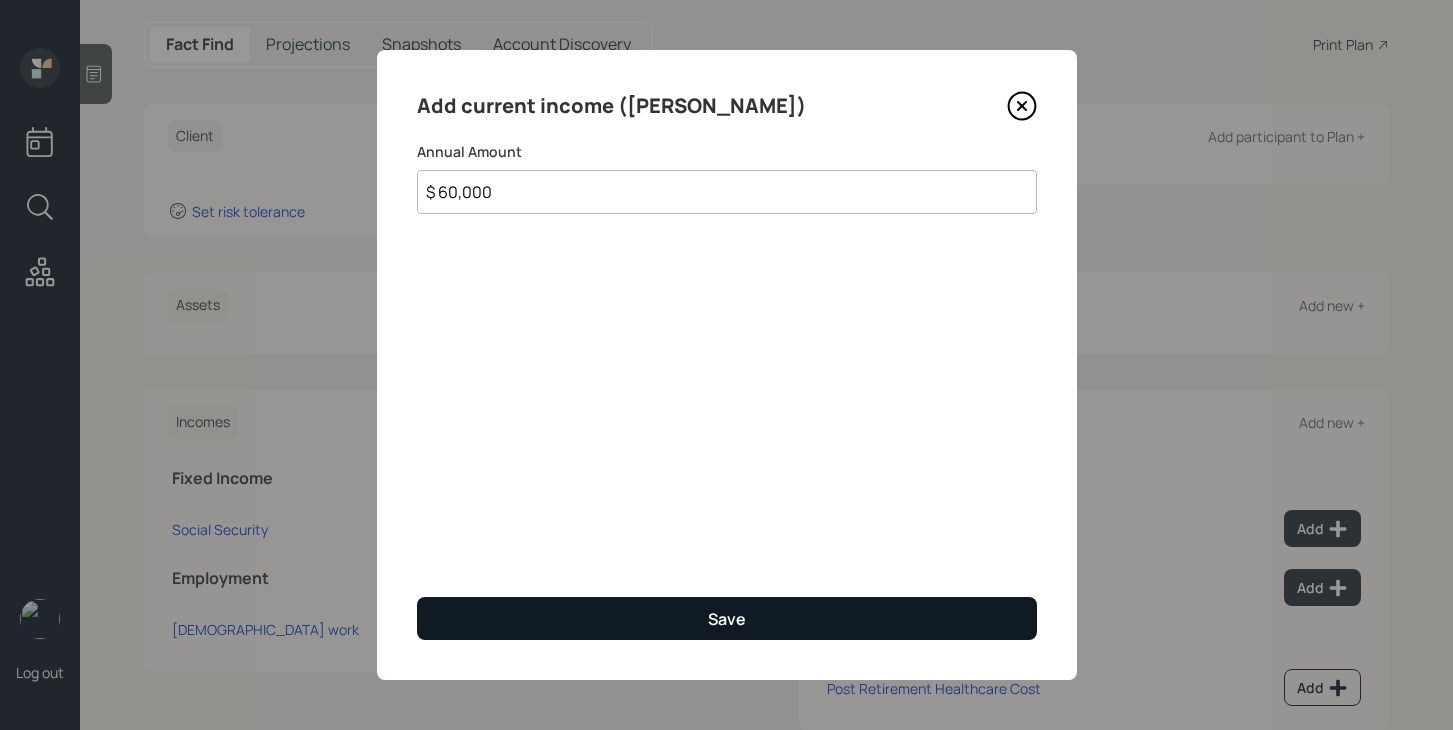 type on "$ 60,000" 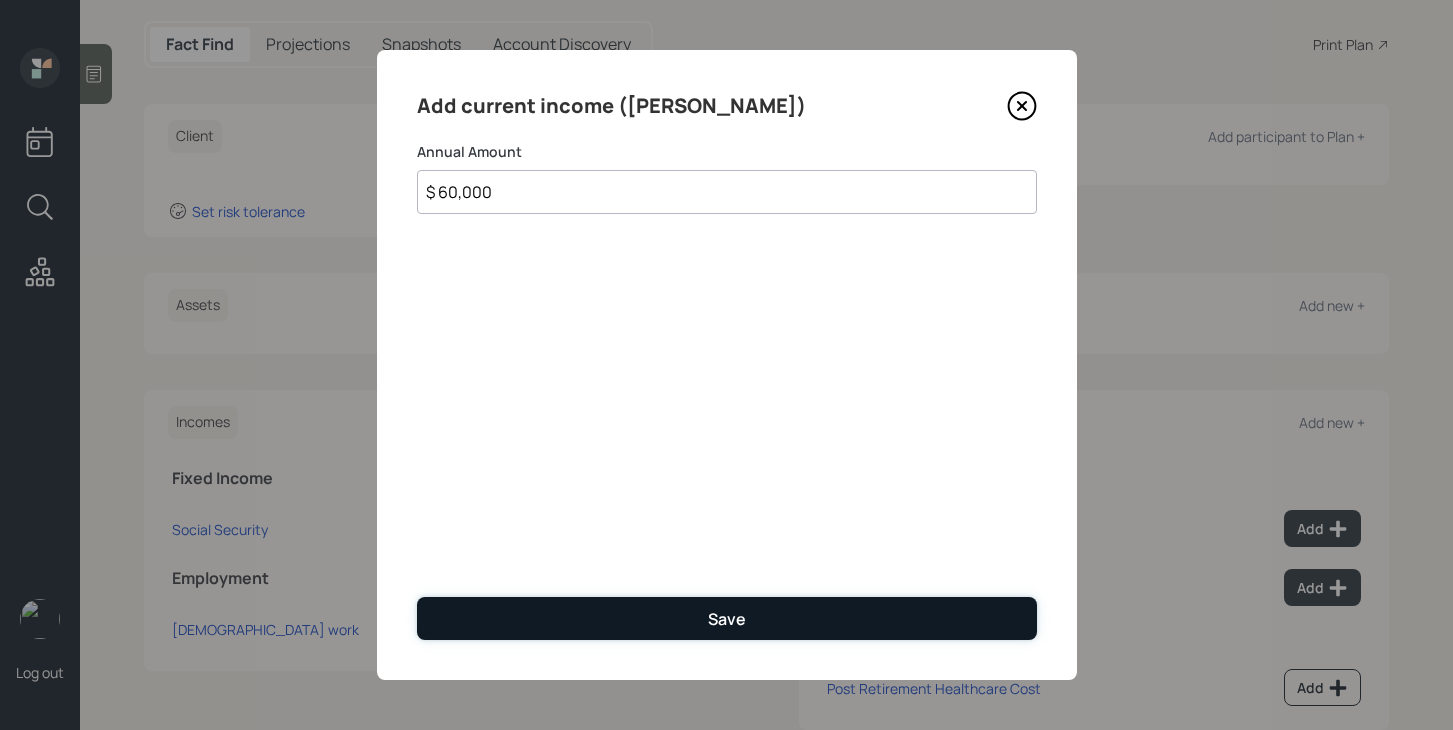 click on "Save" at bounding box center [727, 618] 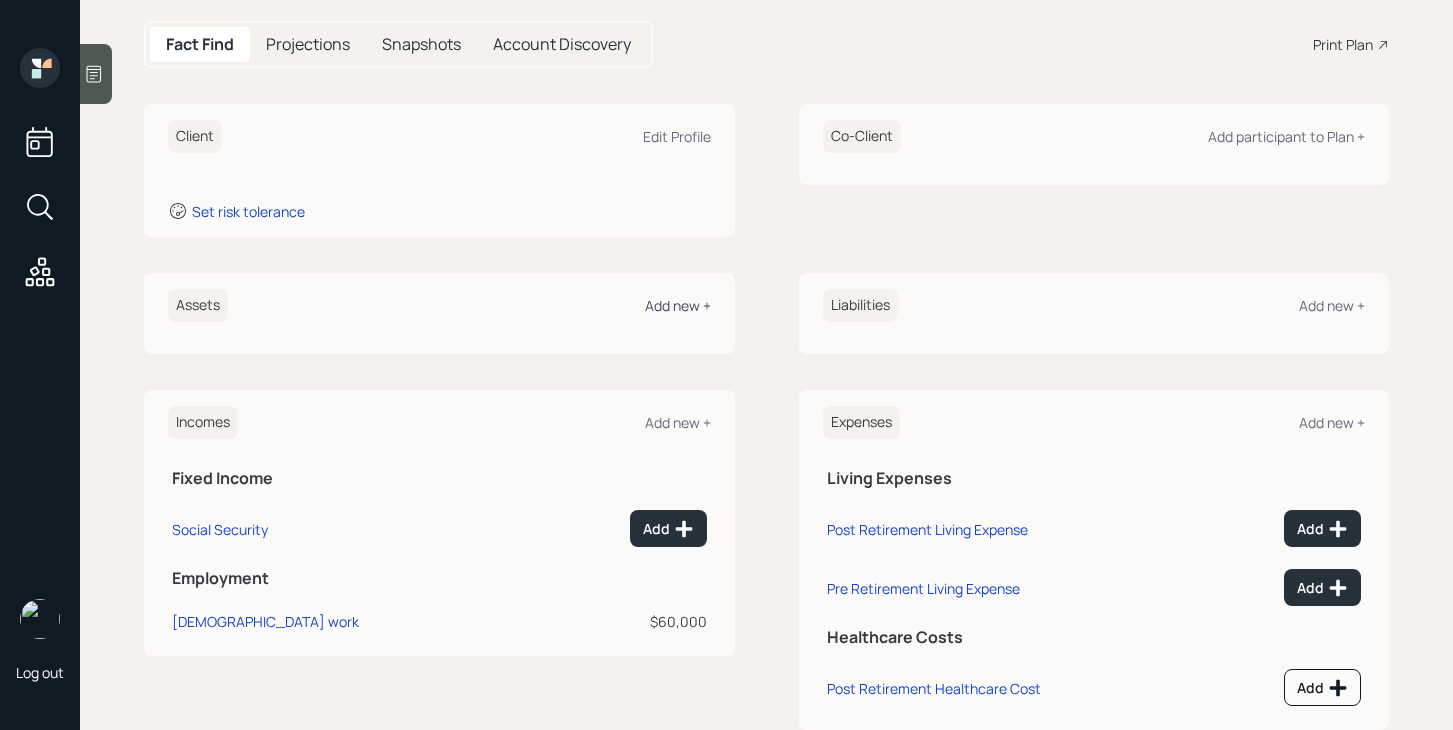 click on "Add new +" at bounding box center (678, 305) 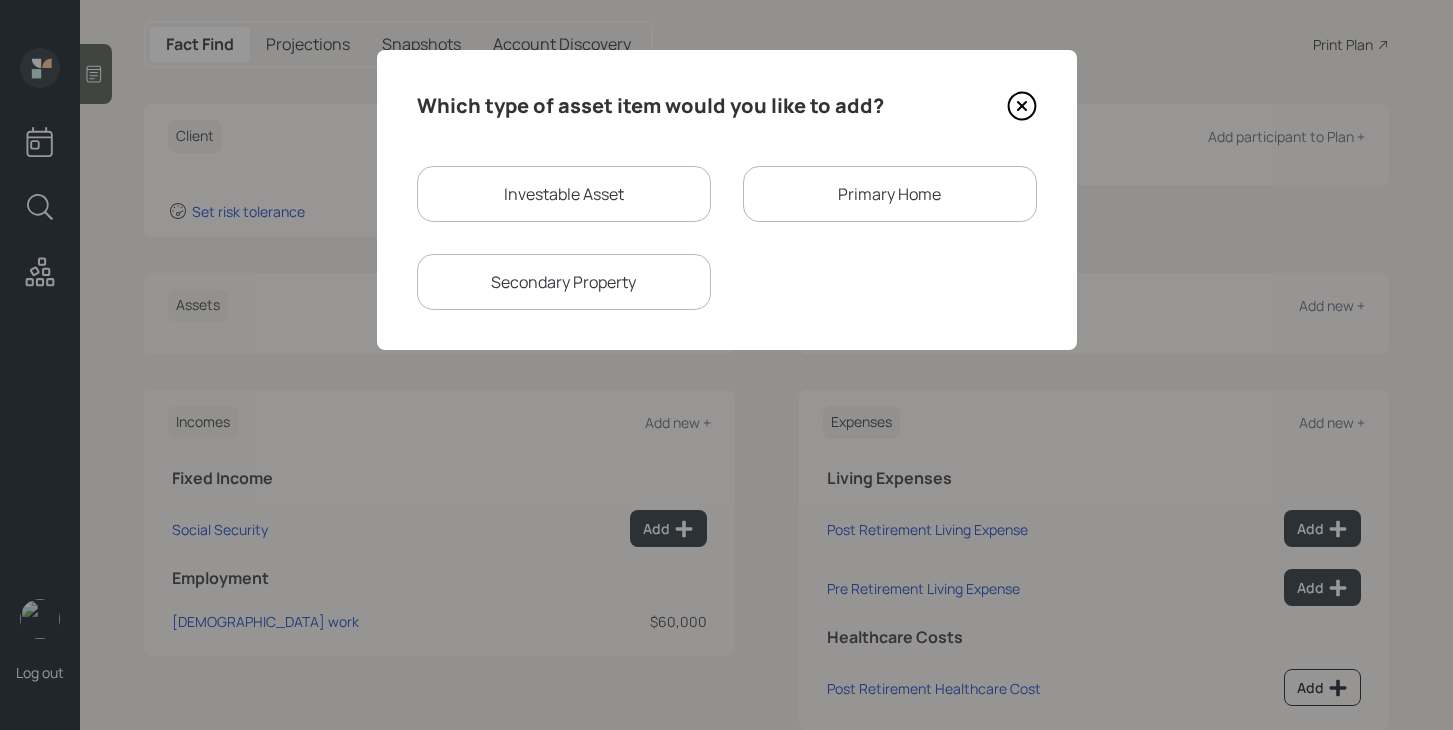 click on "Investable Asset" at bounding box center [564, 194] 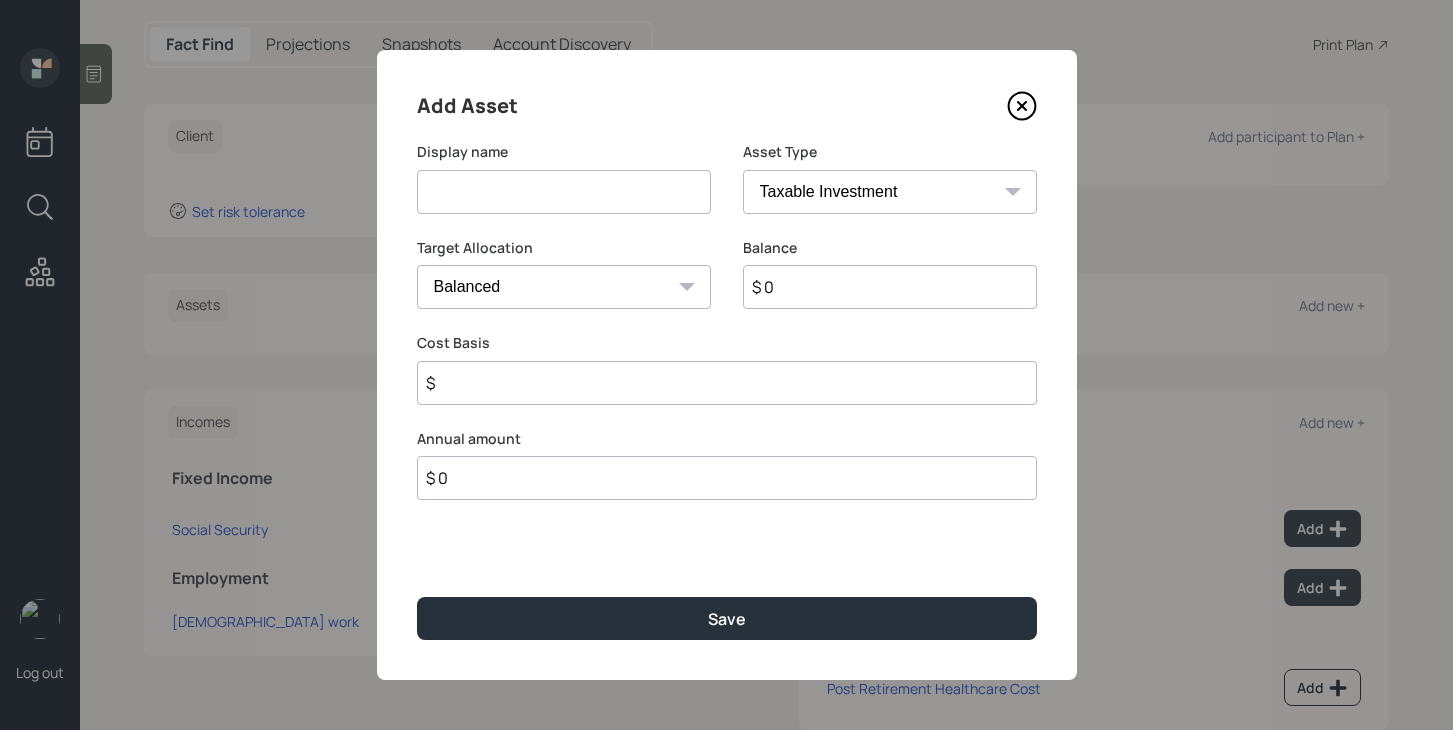click at bounding box center (564, 192) 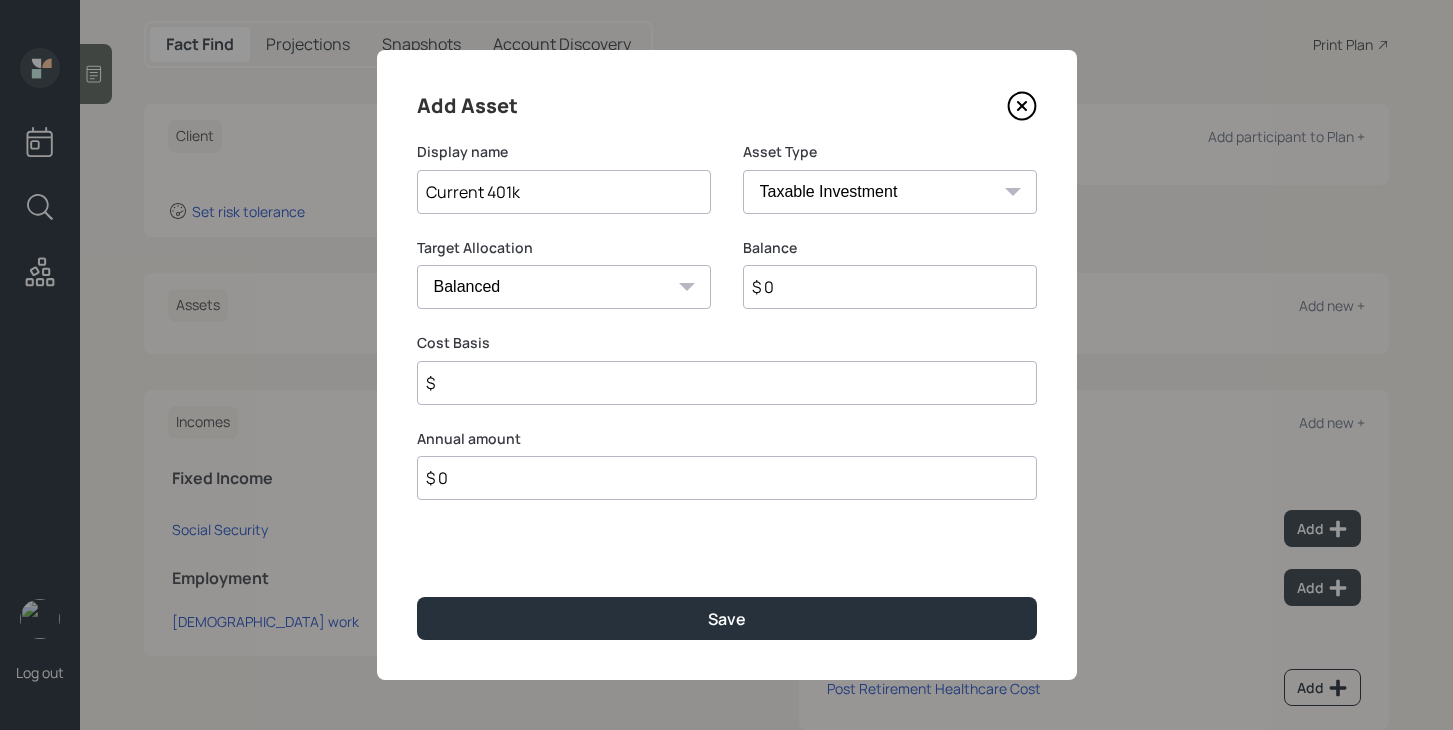 type on "Current 401k" 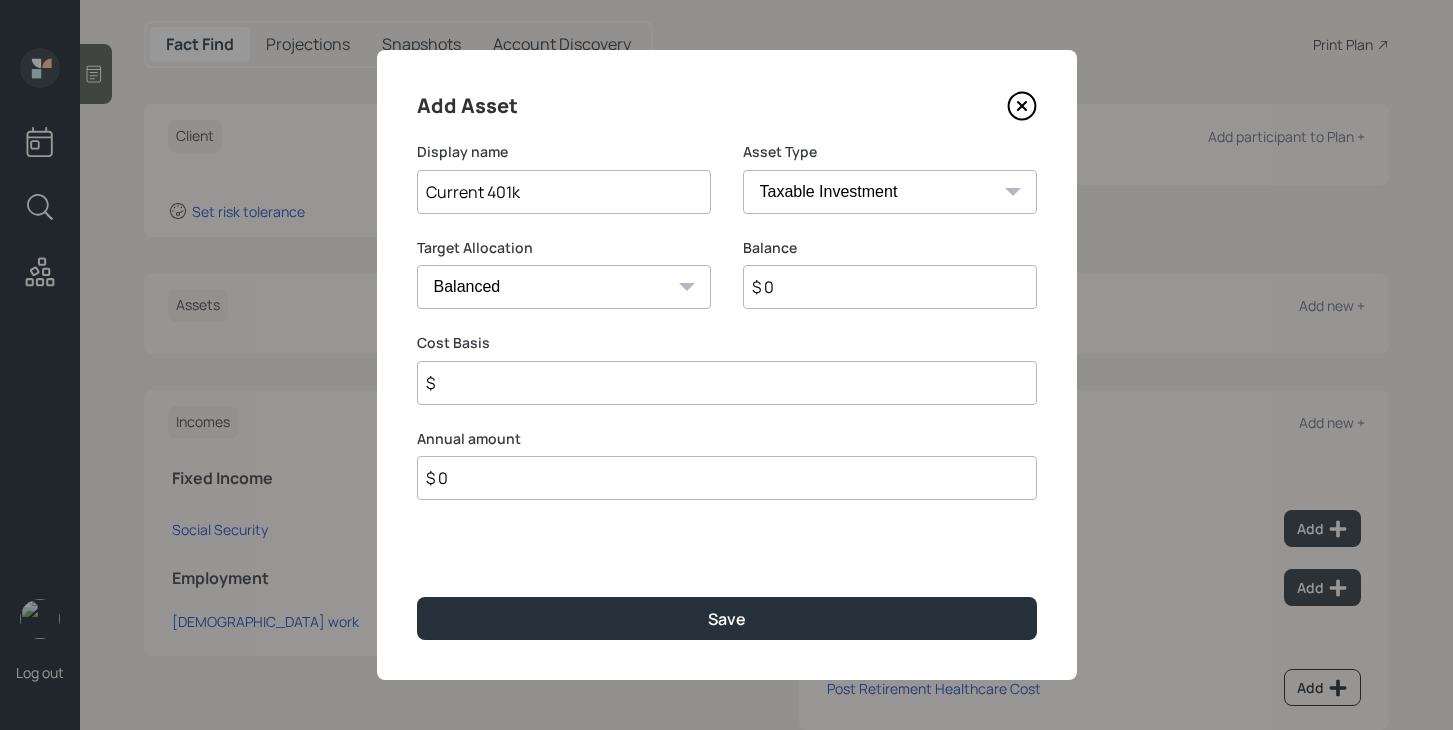 click on "SEP [PERSON_NAME] IRA 401(k) [PERSON_NAME] 401(k) 403(b) [PERSON_NAME] 403(b) 457(b) [PERSON_NAME] 457(b) Health Savings Account 529 Taxable Investment Checking / Savings Emergency Fund" at bounding box center [890, 192] 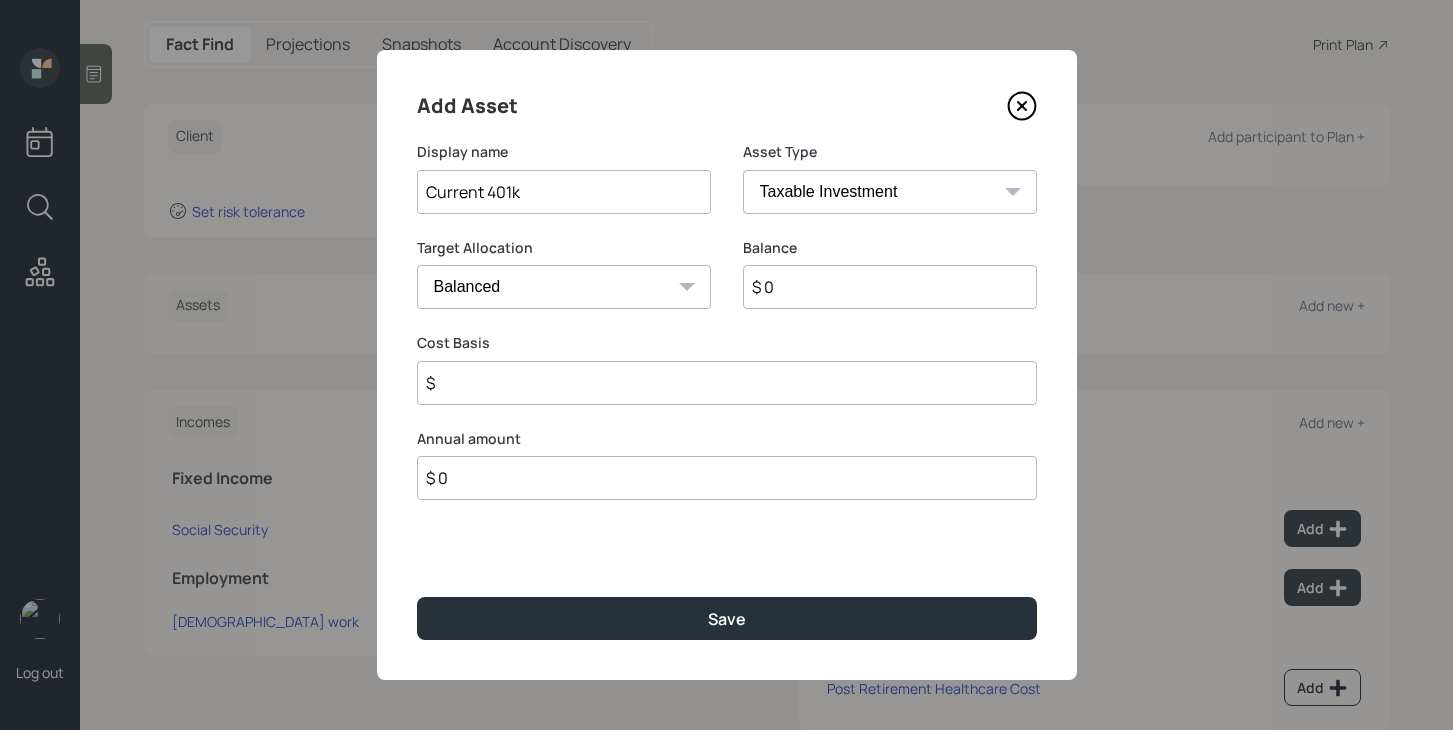 select on "company_sponsored" 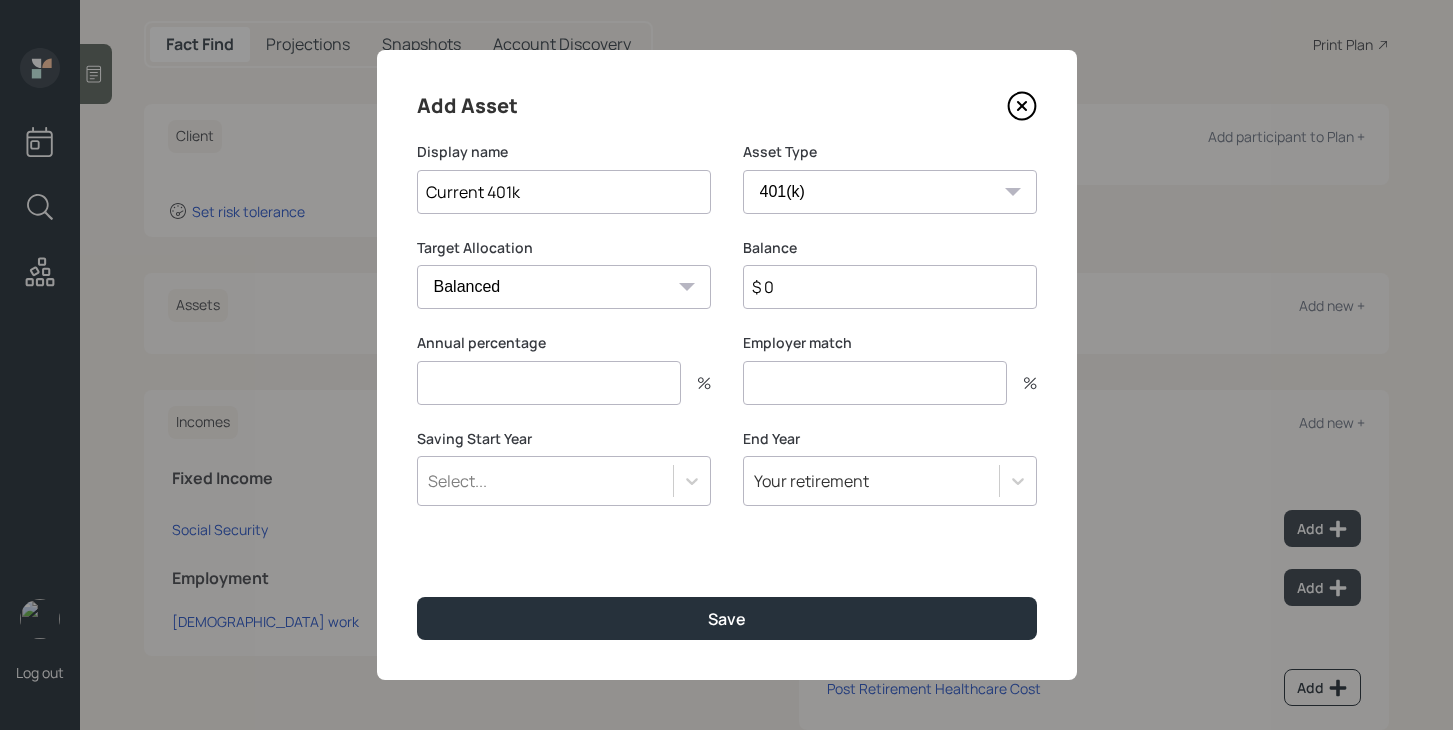 click on "$ 0" at bounding box center (890, 287) 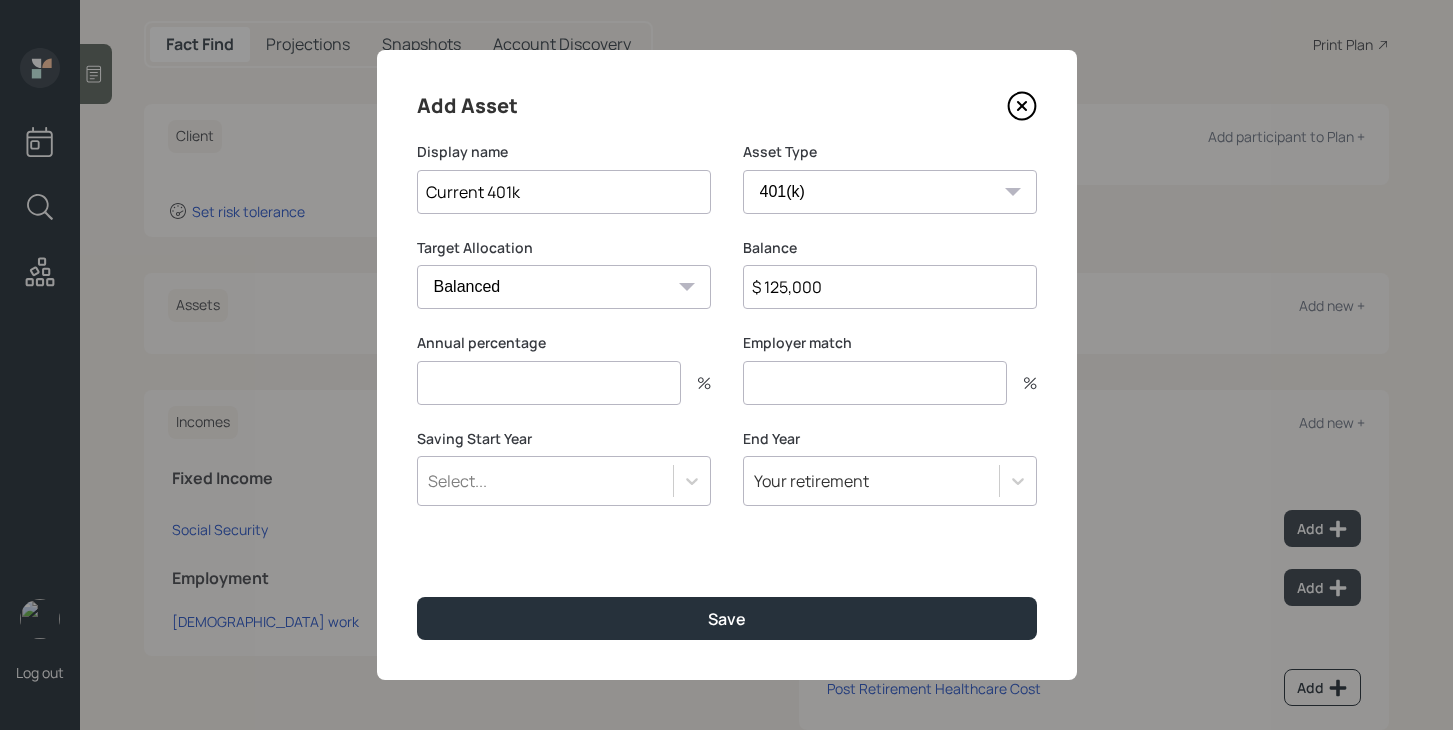 type on "$ 125,000" 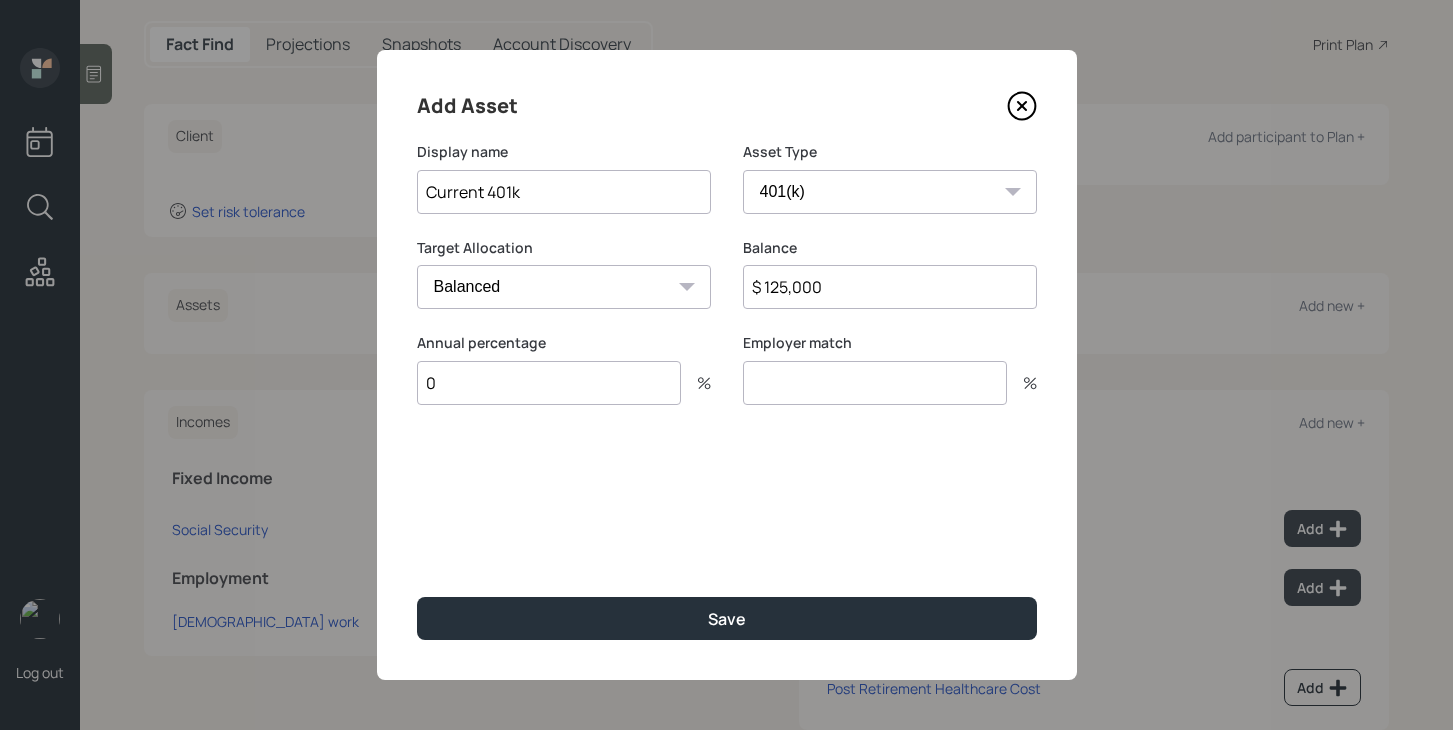 type on "0" 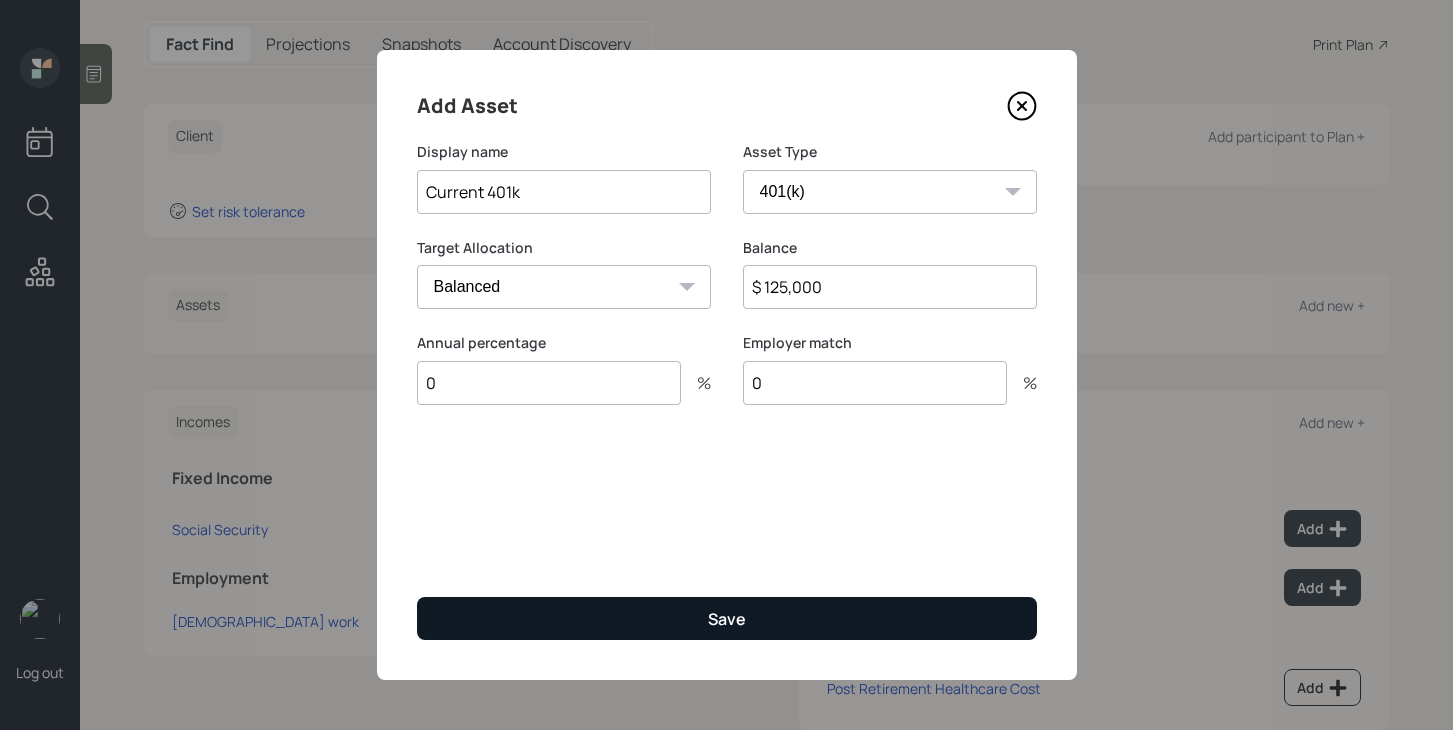type on "0" 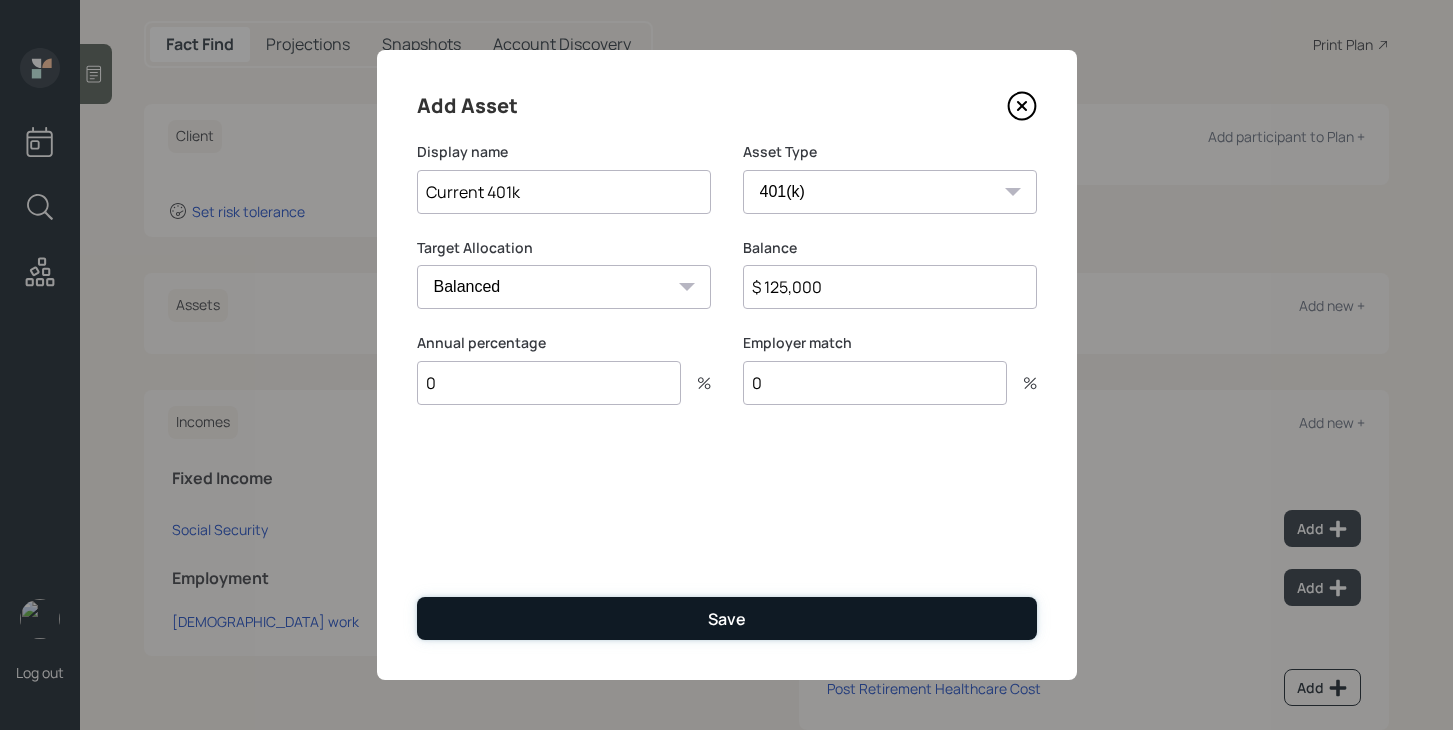 click on "Save" at bounding box center [727, 619] 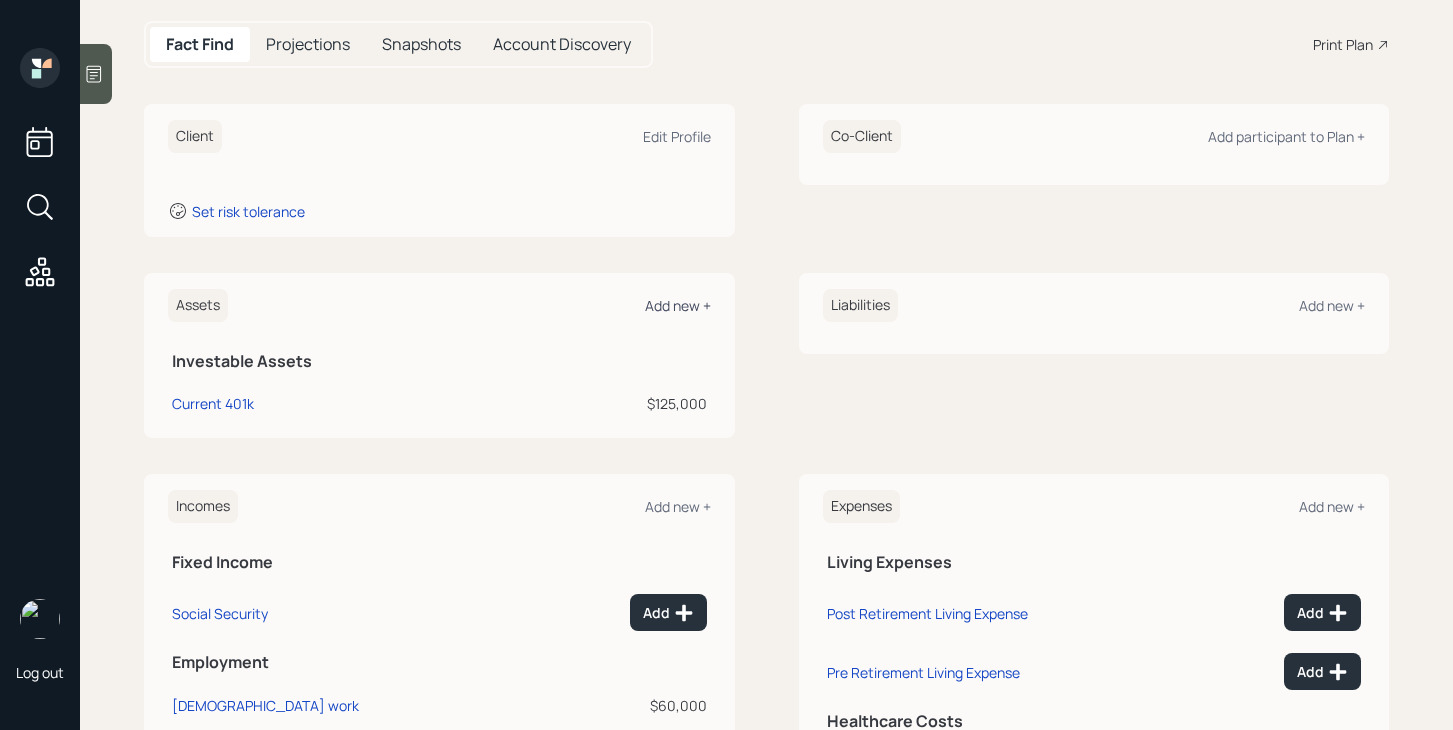 click on "Add new +" at bounding box center [678, 305] 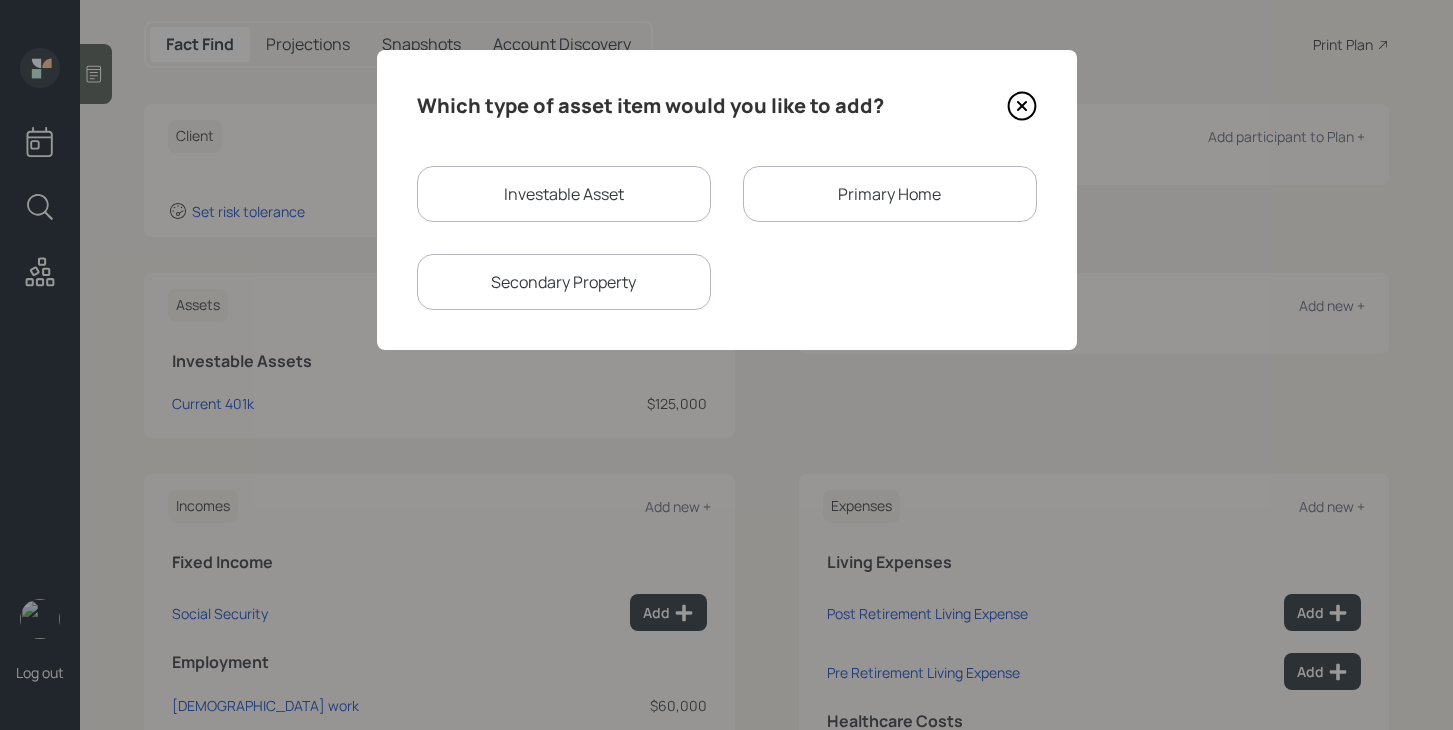 click on "Investable Asset" at bounding box center (564, 194) 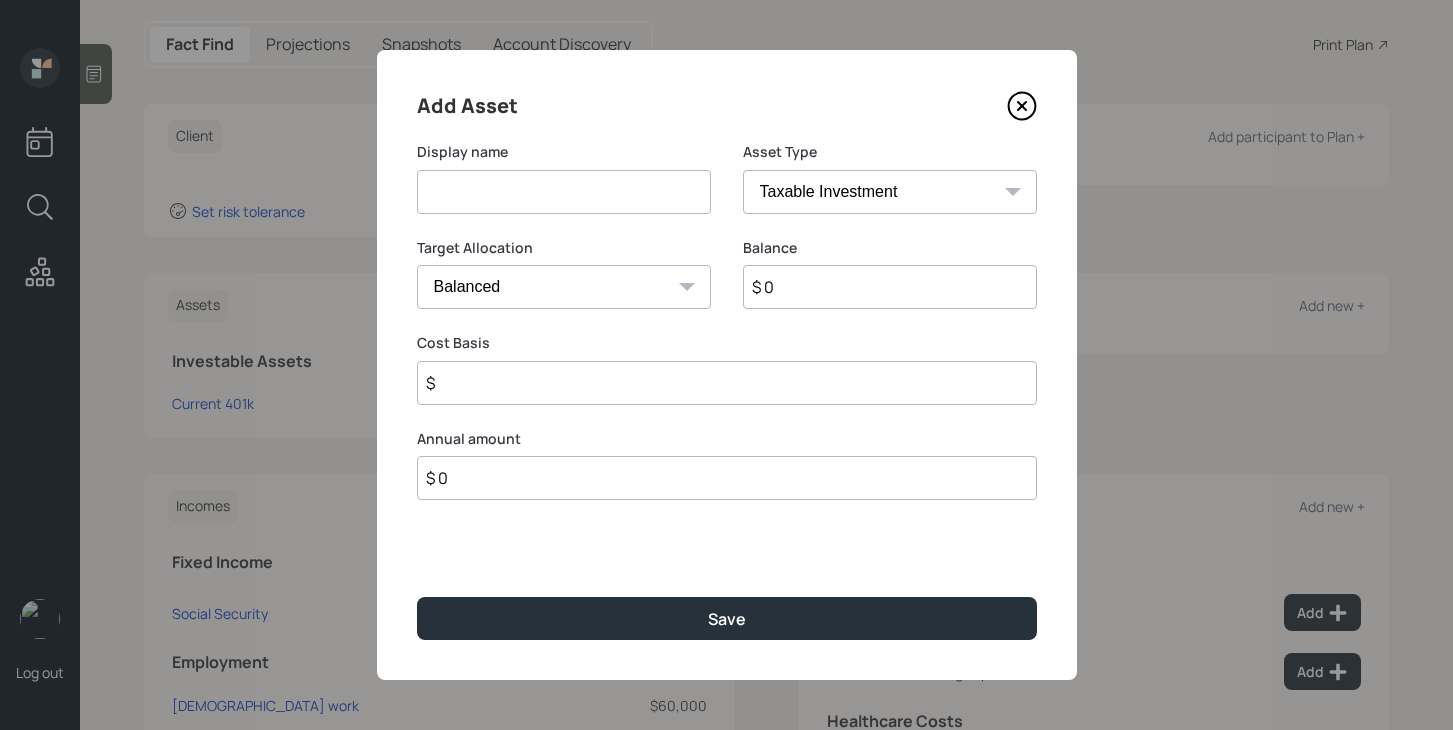 click at bounding box center (564, 192) 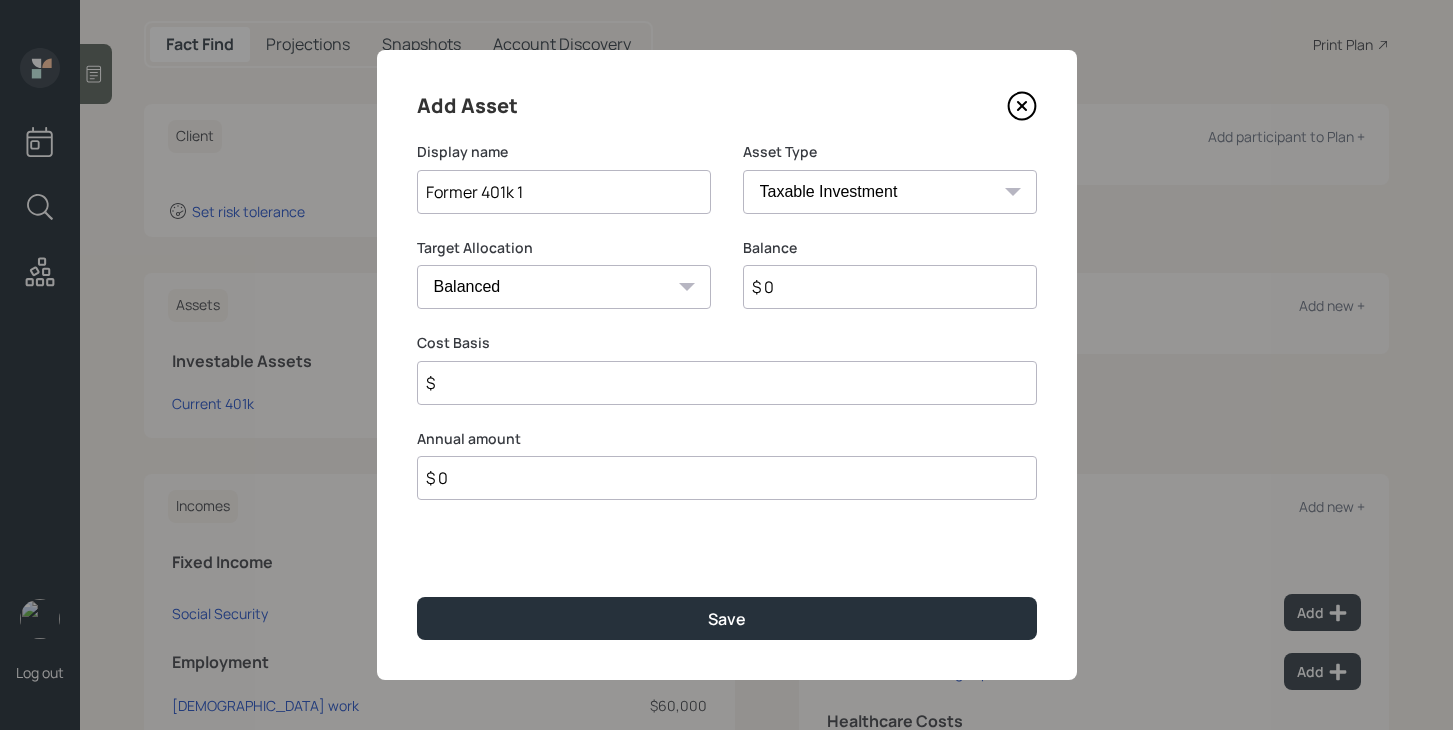 drag, startPoint x: 549, startPoint y: 199, endPoint x: 374, endPoint y: 197, distance: 175.01143 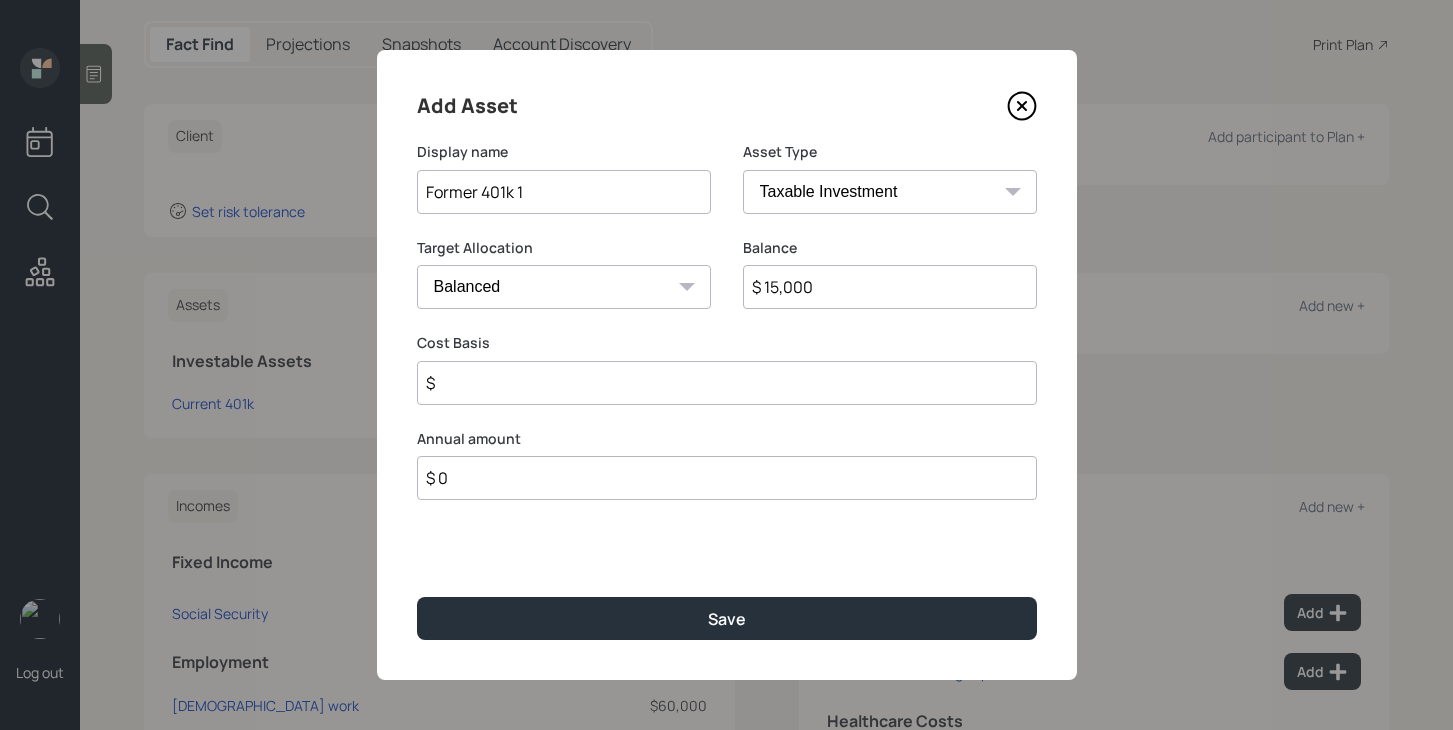type on "$ 15,000" 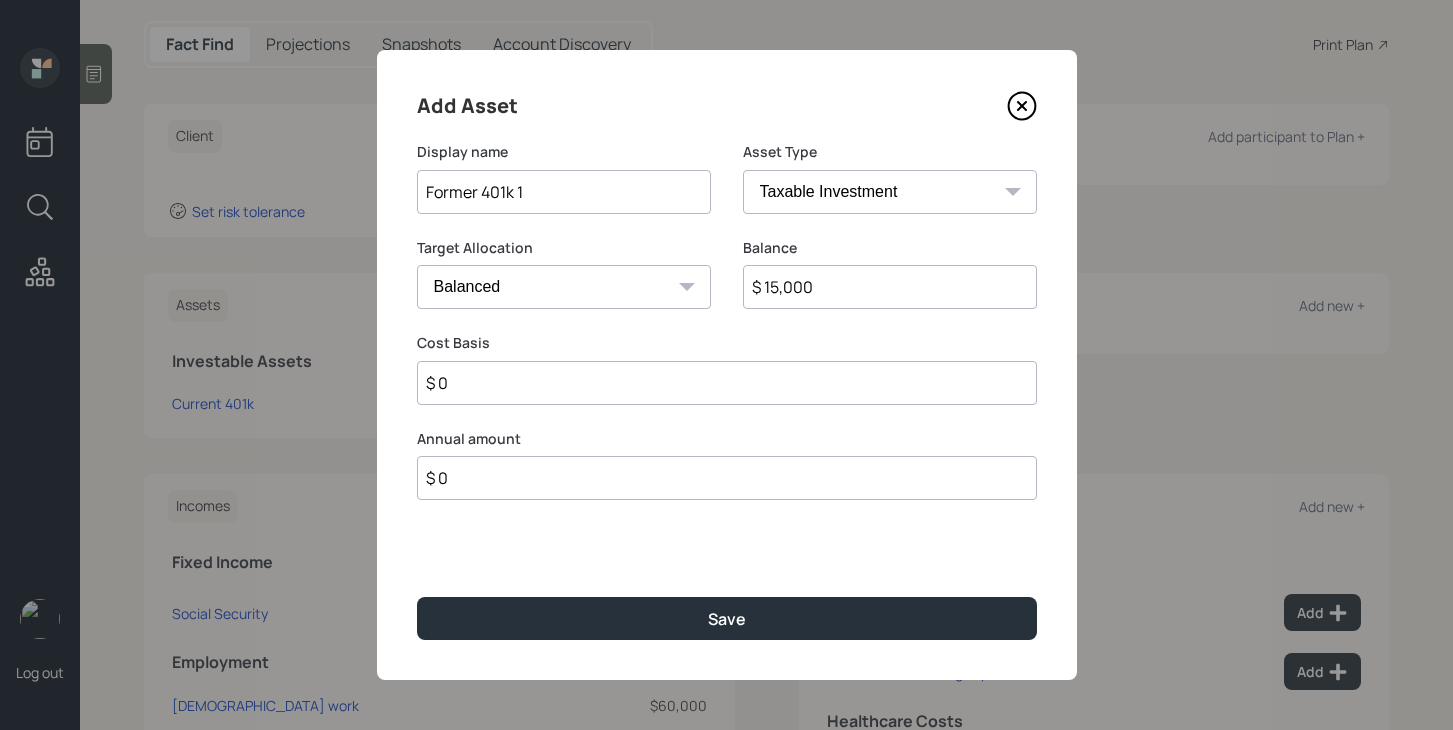type on "$ 0" 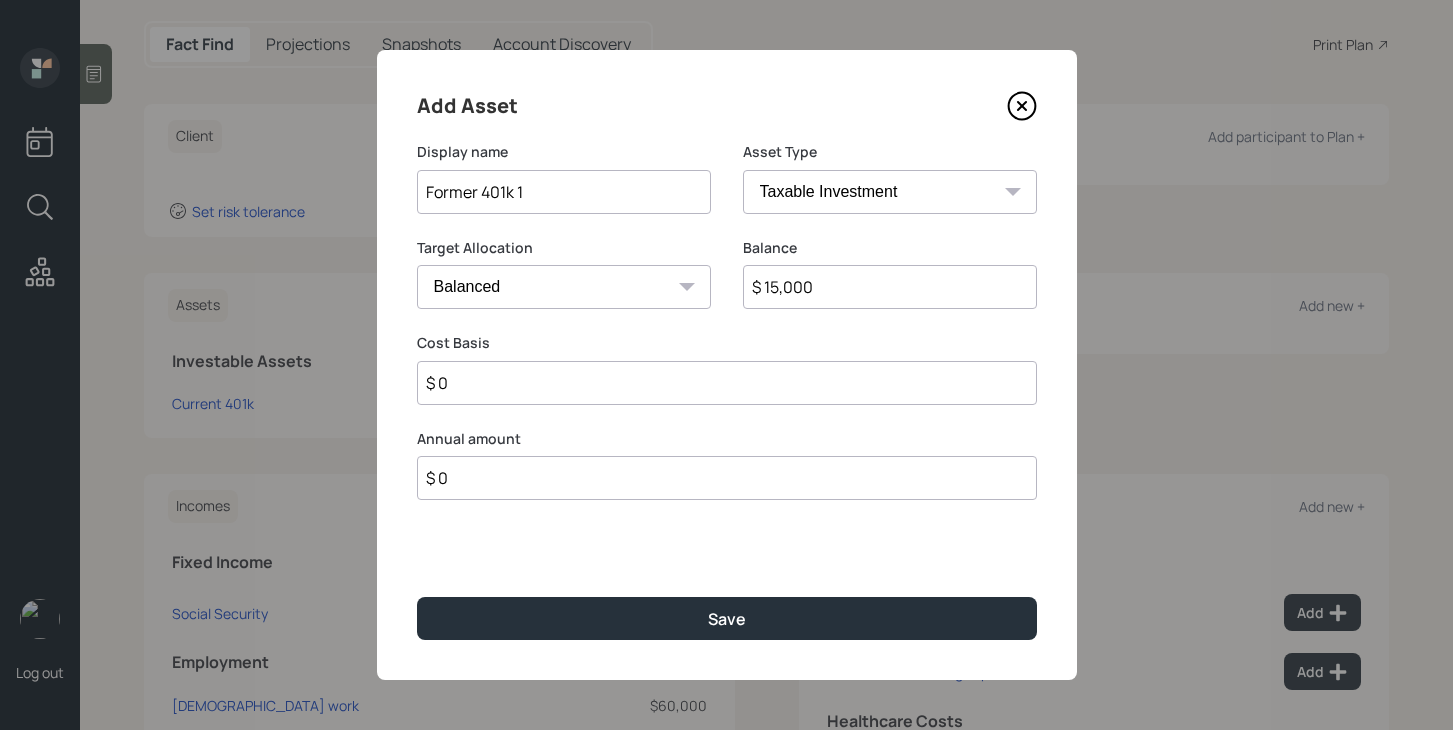 click on "SEP [PERSON_NAME] IRA 401(k) [PERSON_NAME] 401(k) 403(b) [PERSON_NAME] 403(b) 457(b) [PERSON_NAME] 457(b) Health Savings Account 529 Taxable Investment Checking / Savings Emergency Fund" at bounding box center [890, 192] 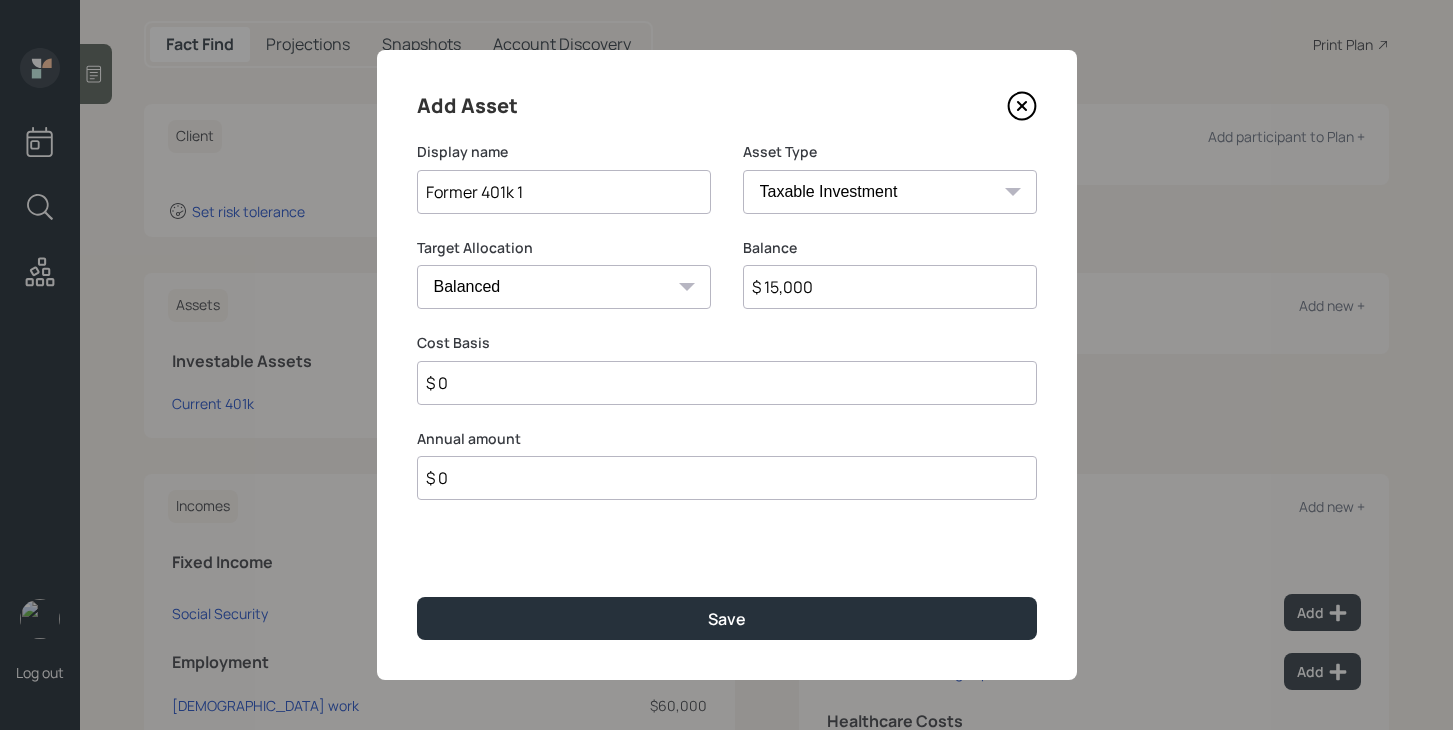 select on "company_sponsored" 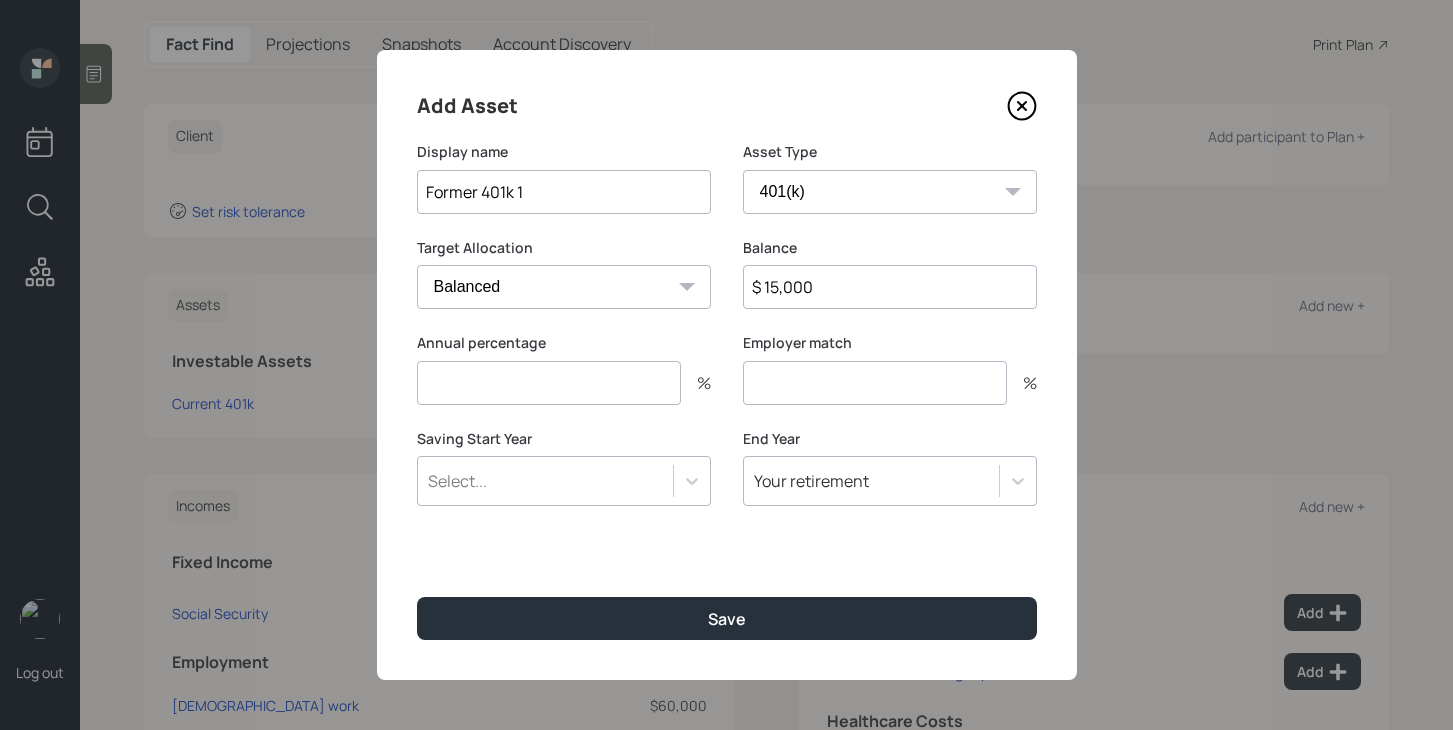 click at bounding box center (549, 383) 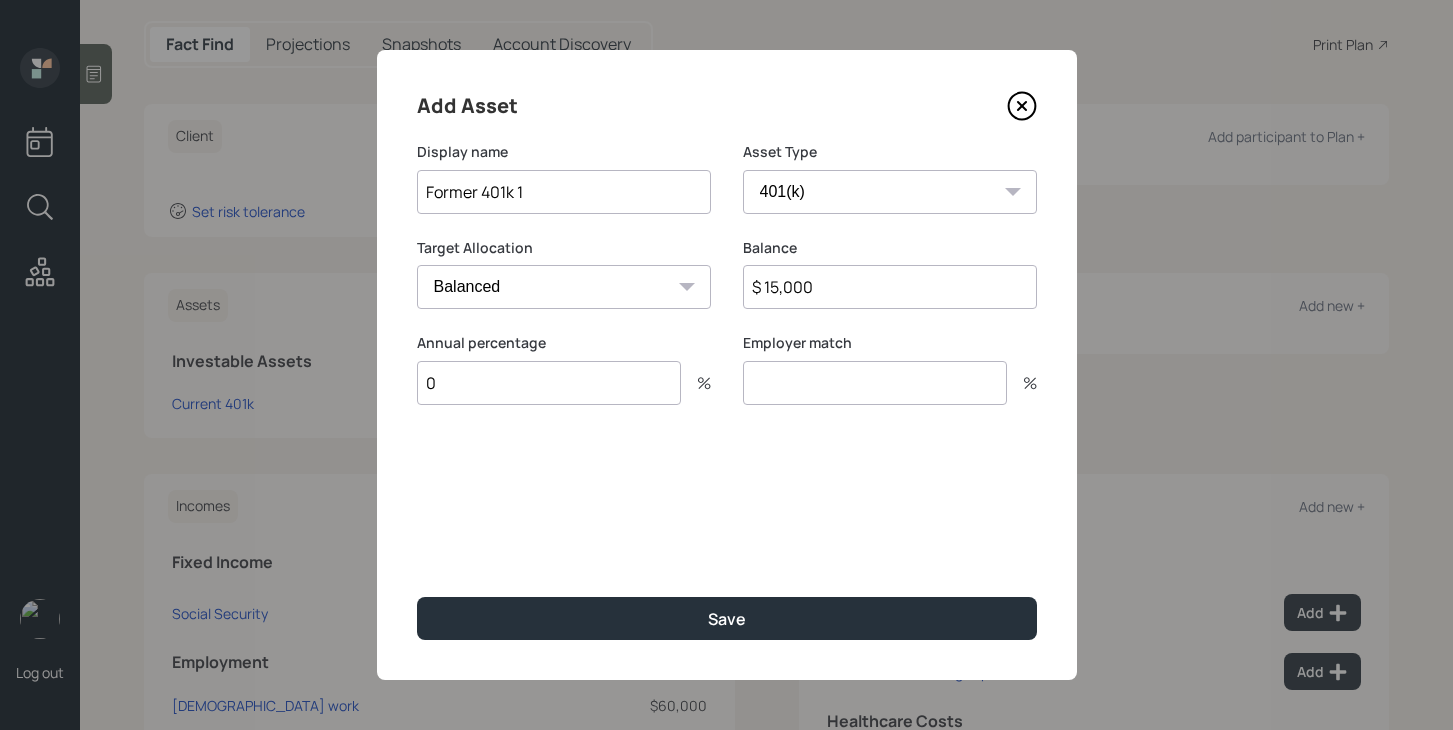 type on "0" 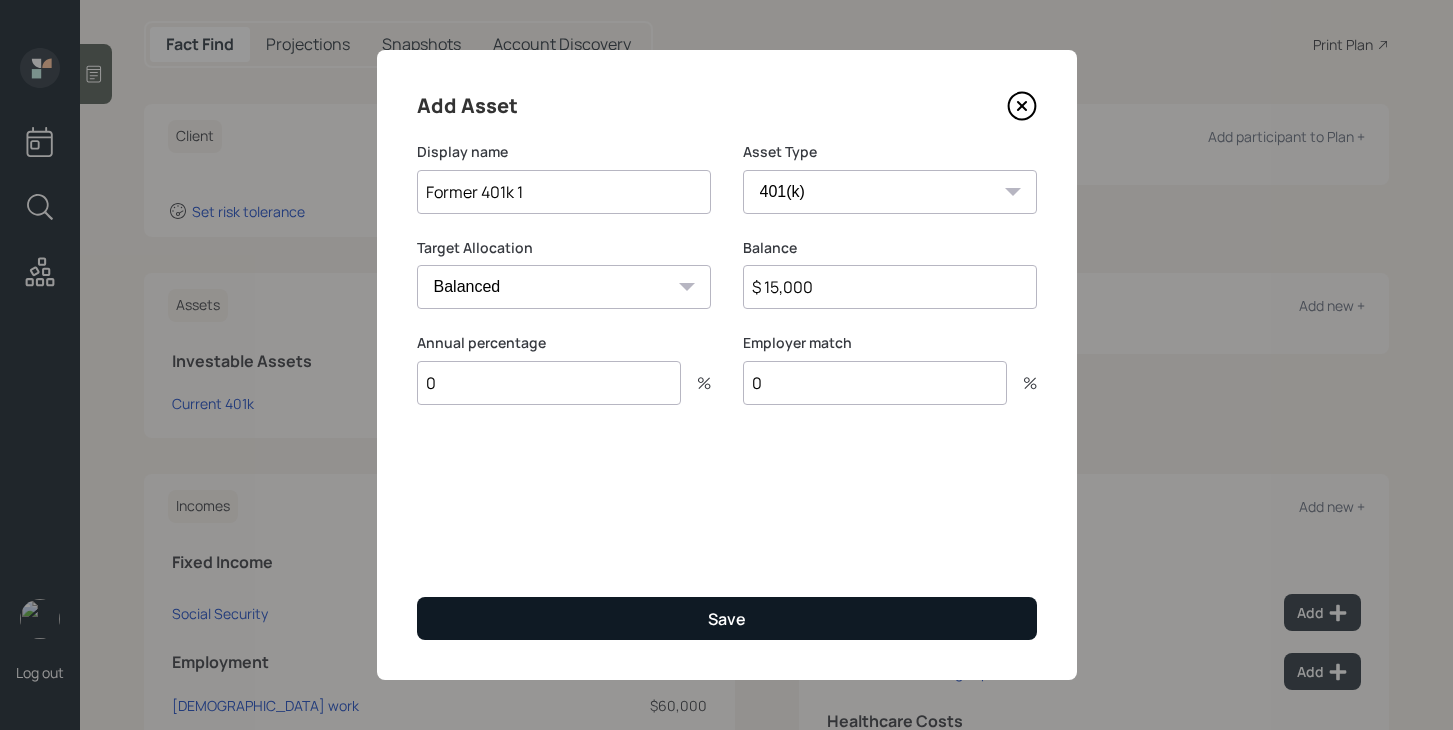 type on "0" 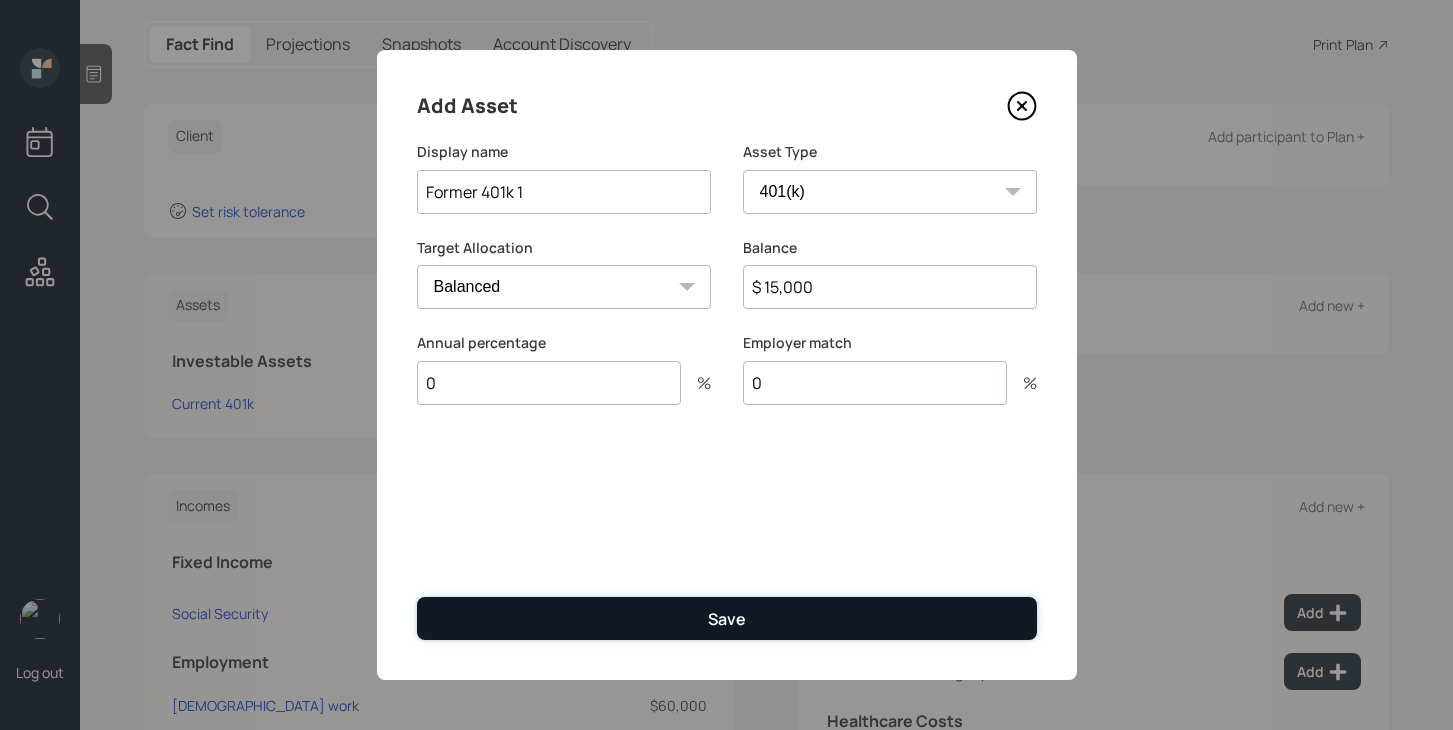 click on "Save" at bounding box center [727, 619] 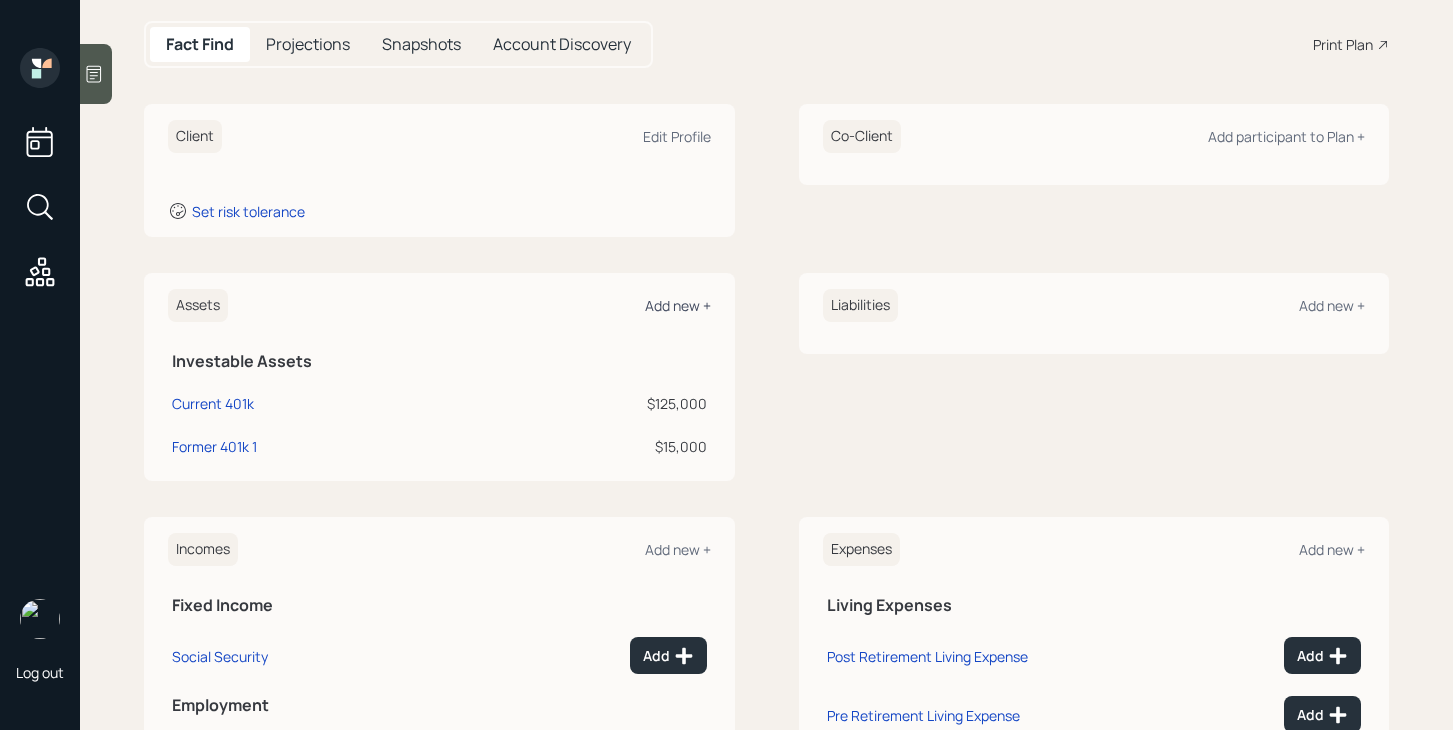 click on "Add new +" at bounding box center (678, 305) 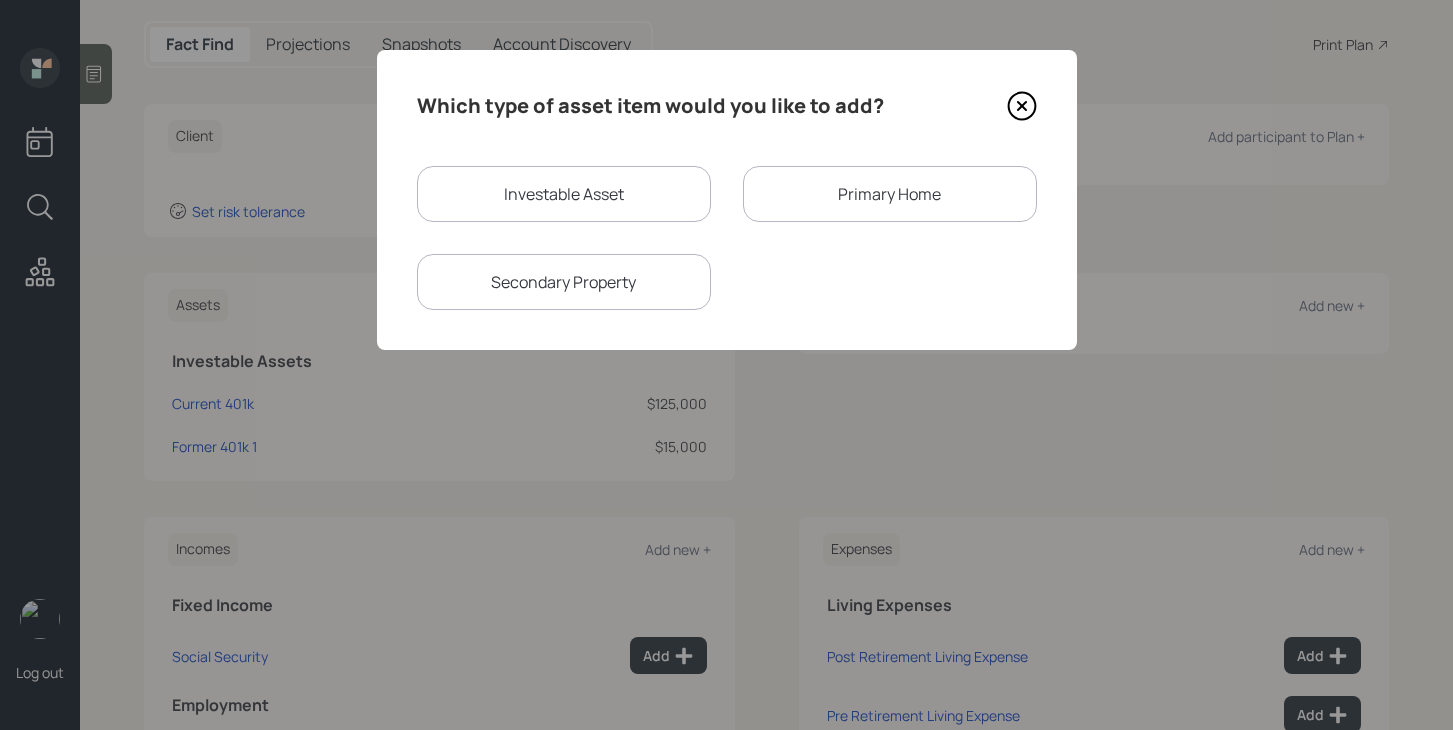 click on "Investable Asset" at bounding box center (564, 194) 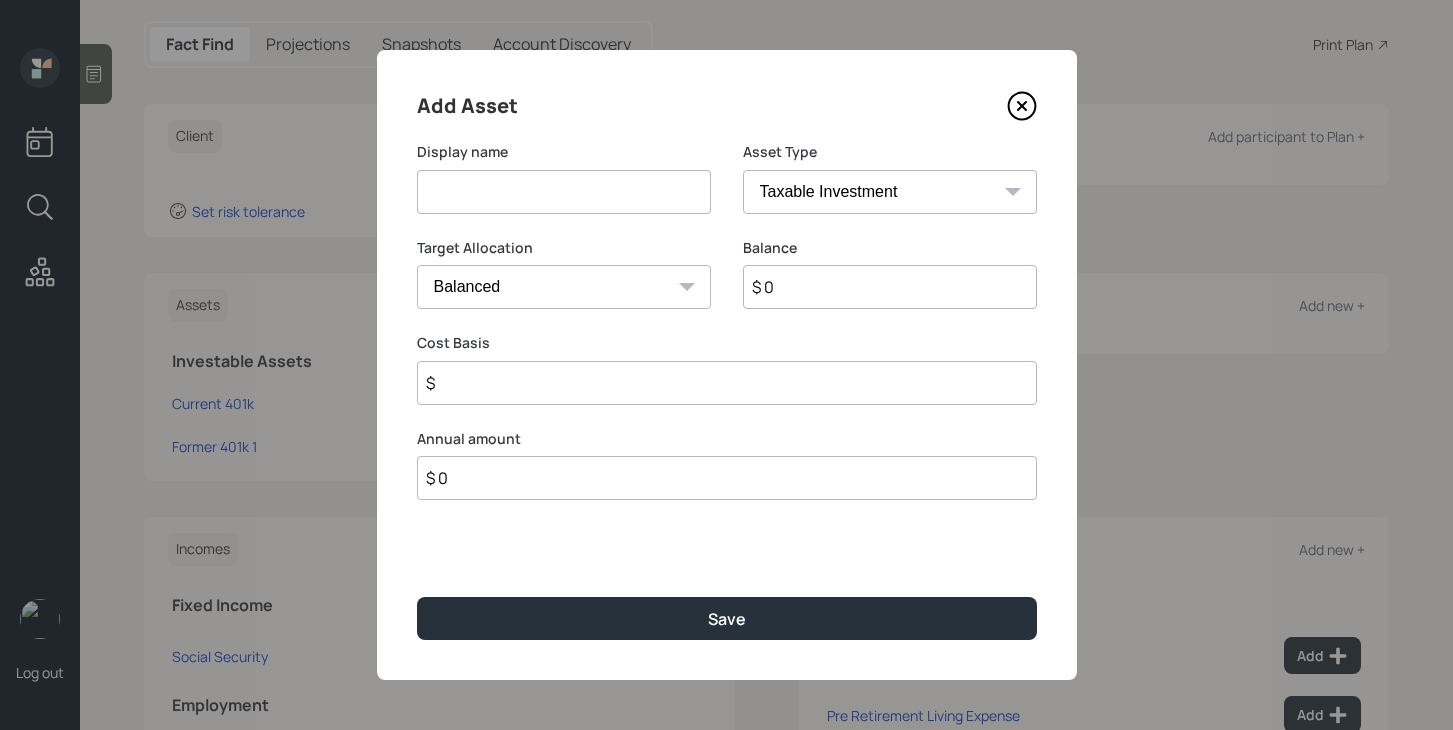 click at bounding box center (564, 192) 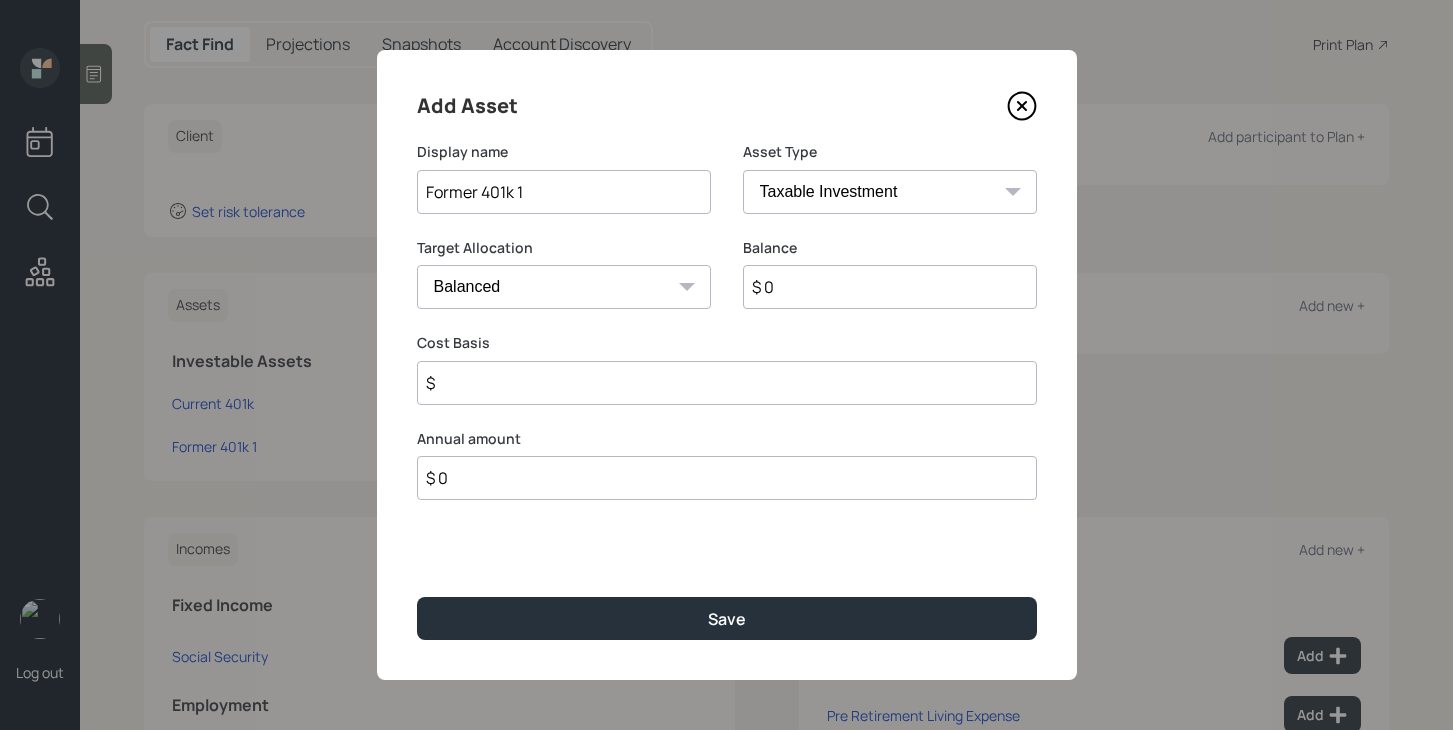 click on "Former 401k 1" at bounding box center [564, 192] 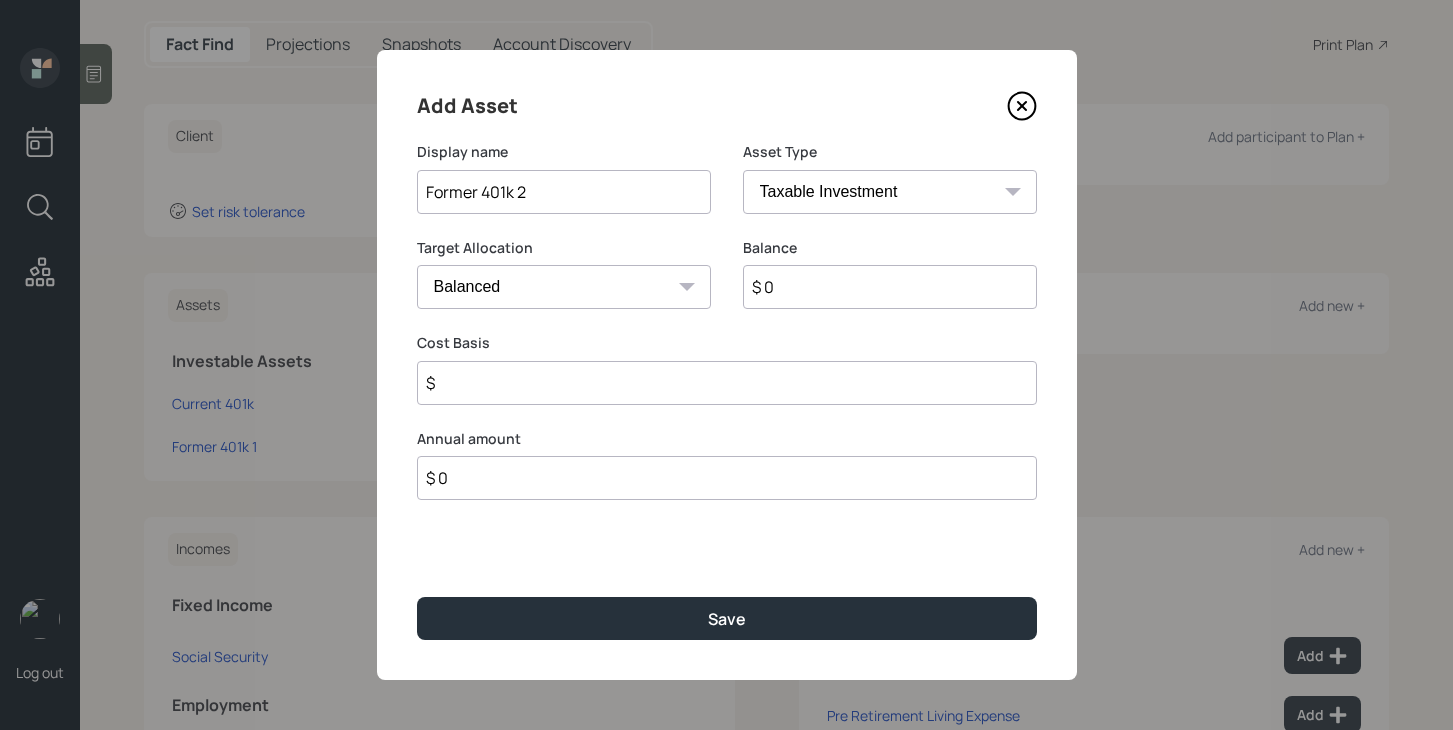 type on "Former 401k 2" 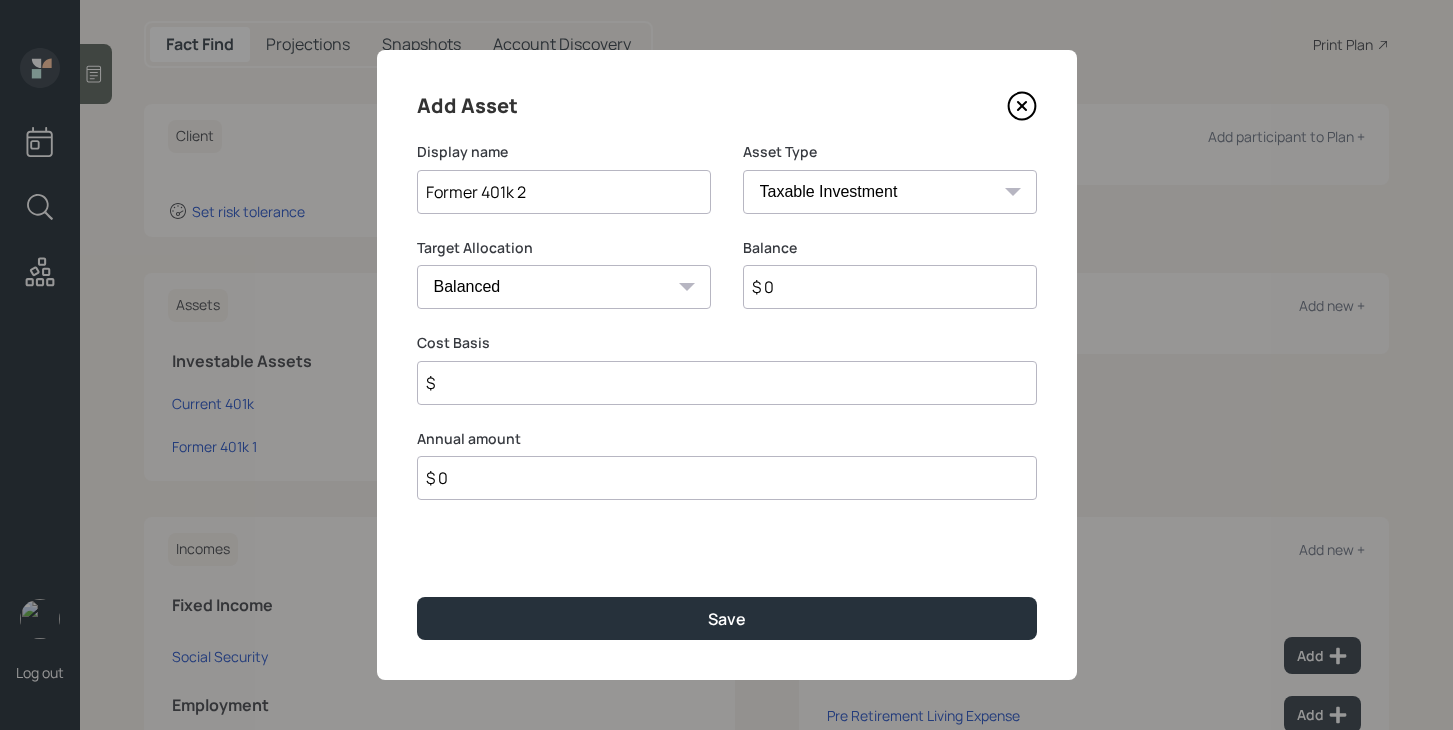 click on "SEP [PERSON_NAME] IRA 401(k) [PERSON_NAME] 401(k) 403(b) [PERSON_NAME] 403(b) 457(b) [PERSON_NAME] 457(b) Health Savings Account 529 Taxable Investment Checking / Savings Emergency Fund" at bounding box center (890, 192) 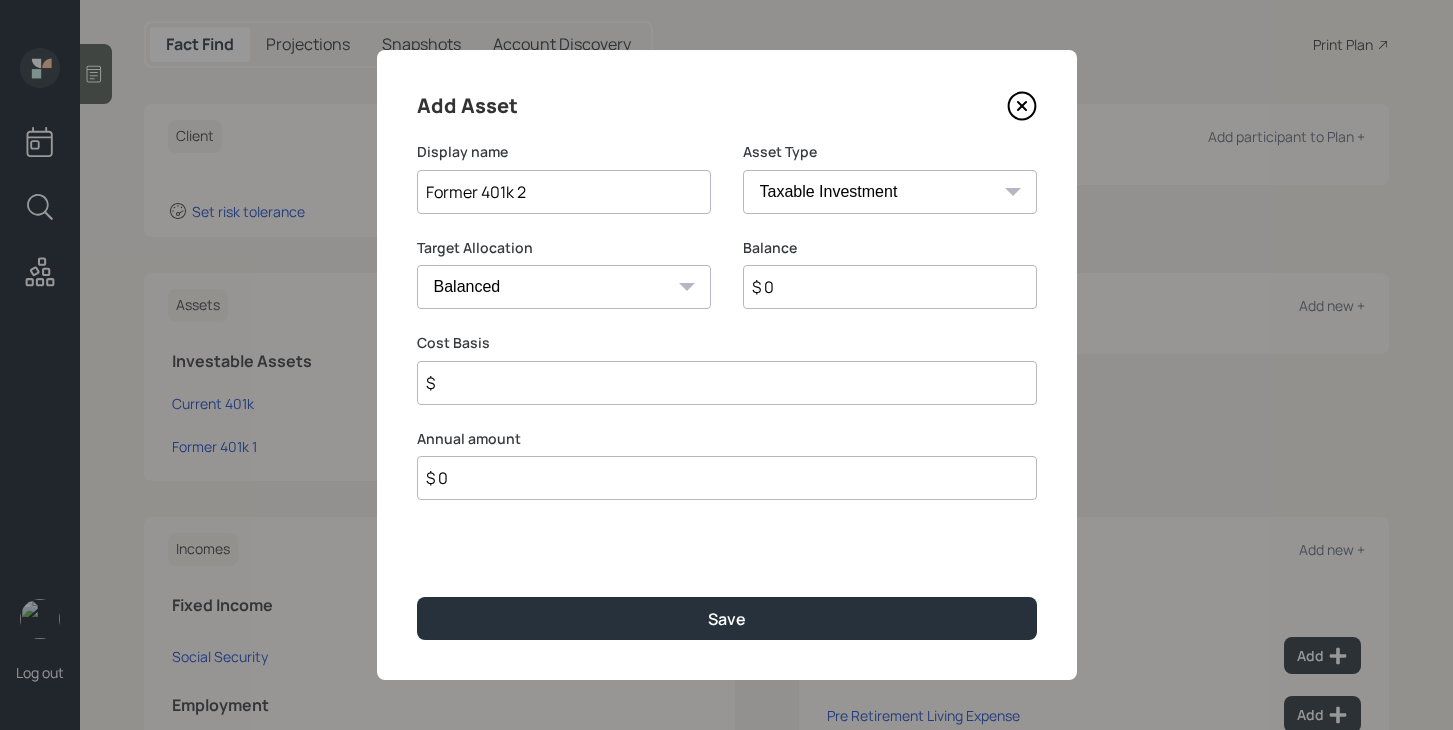 select on "company_sponsored" 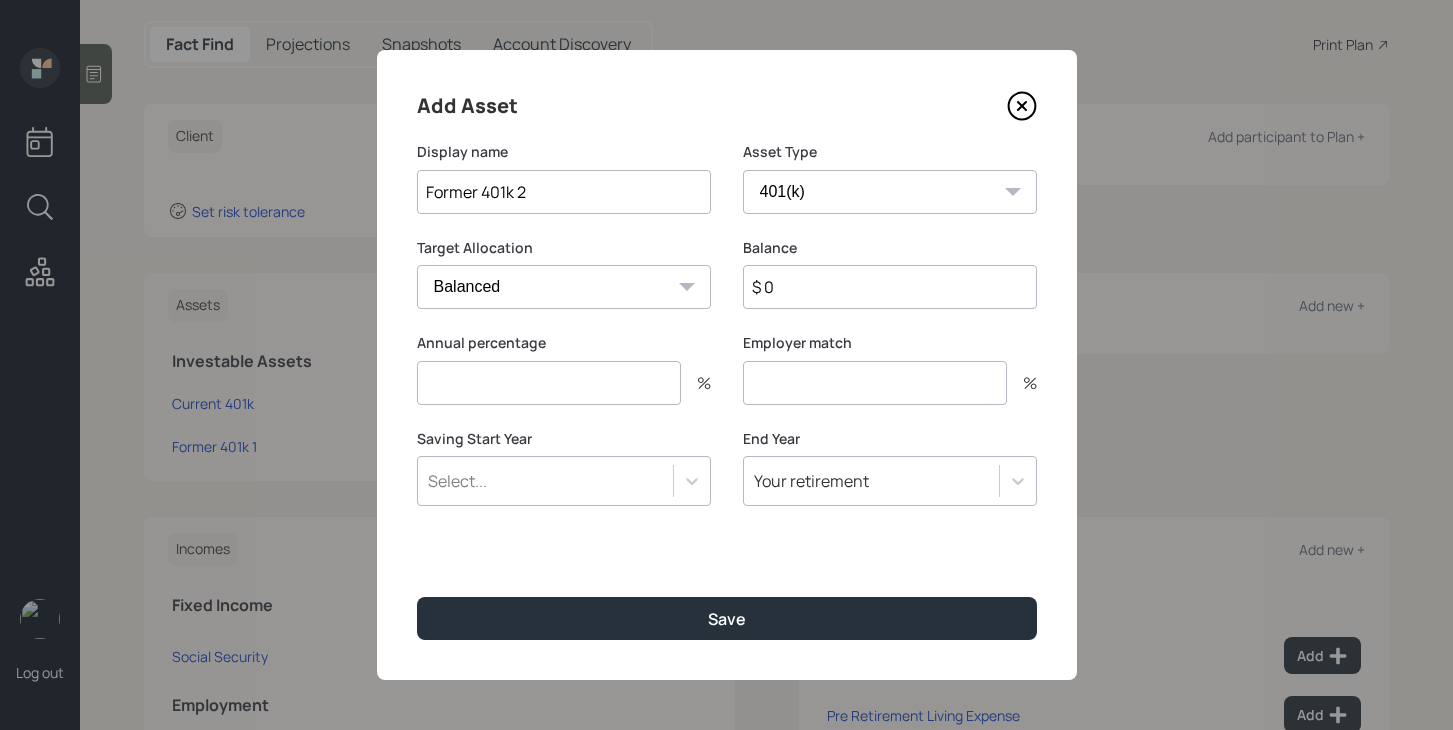 click on "$ 0" at bounding box center [890, 287] 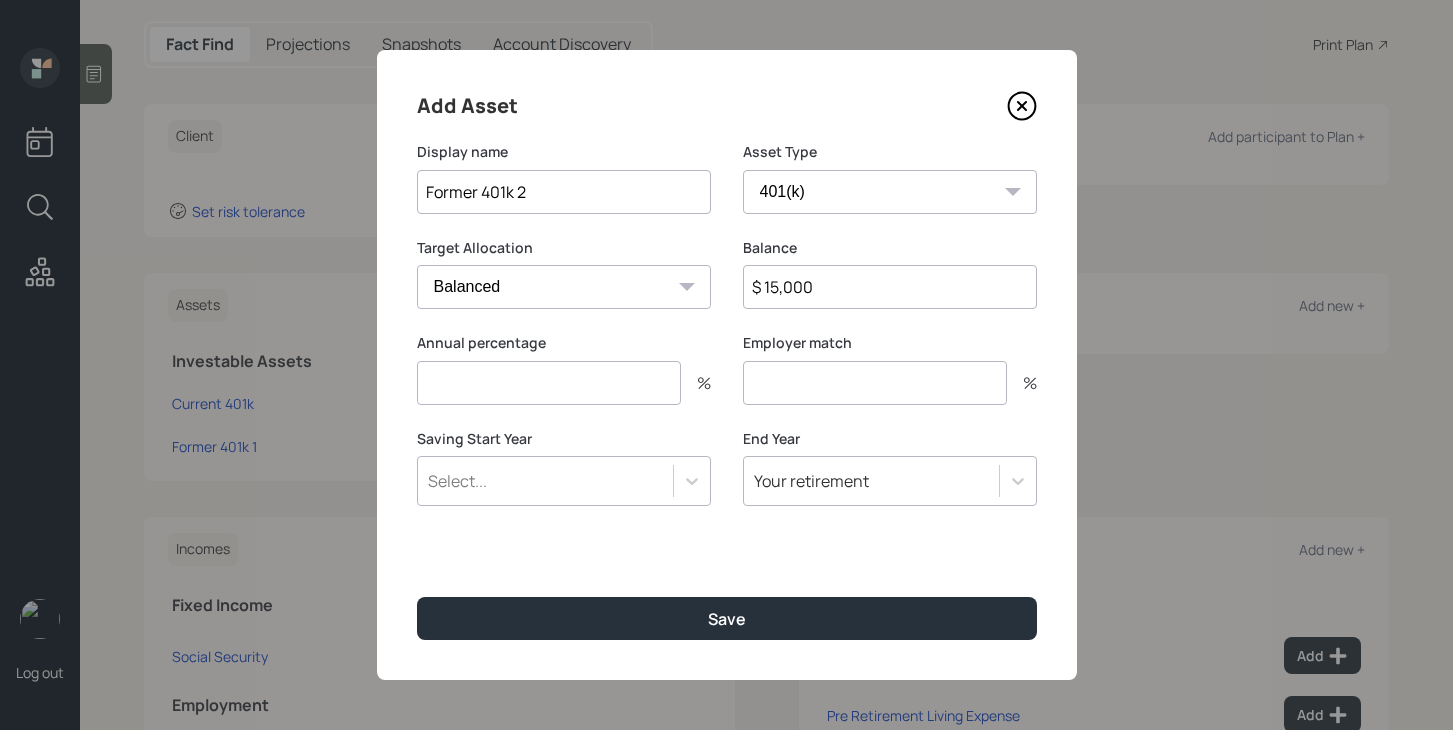 type on "$ 15,000" 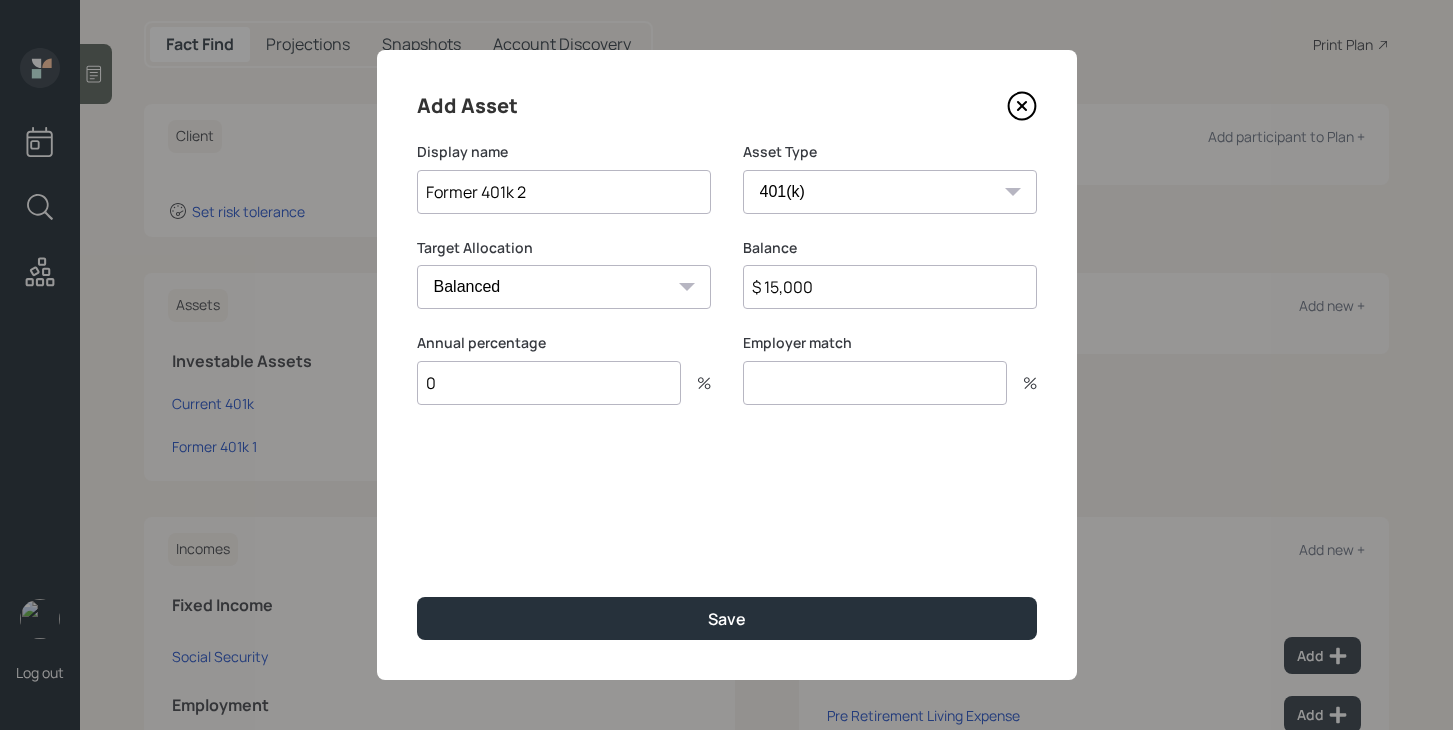 type on "0" 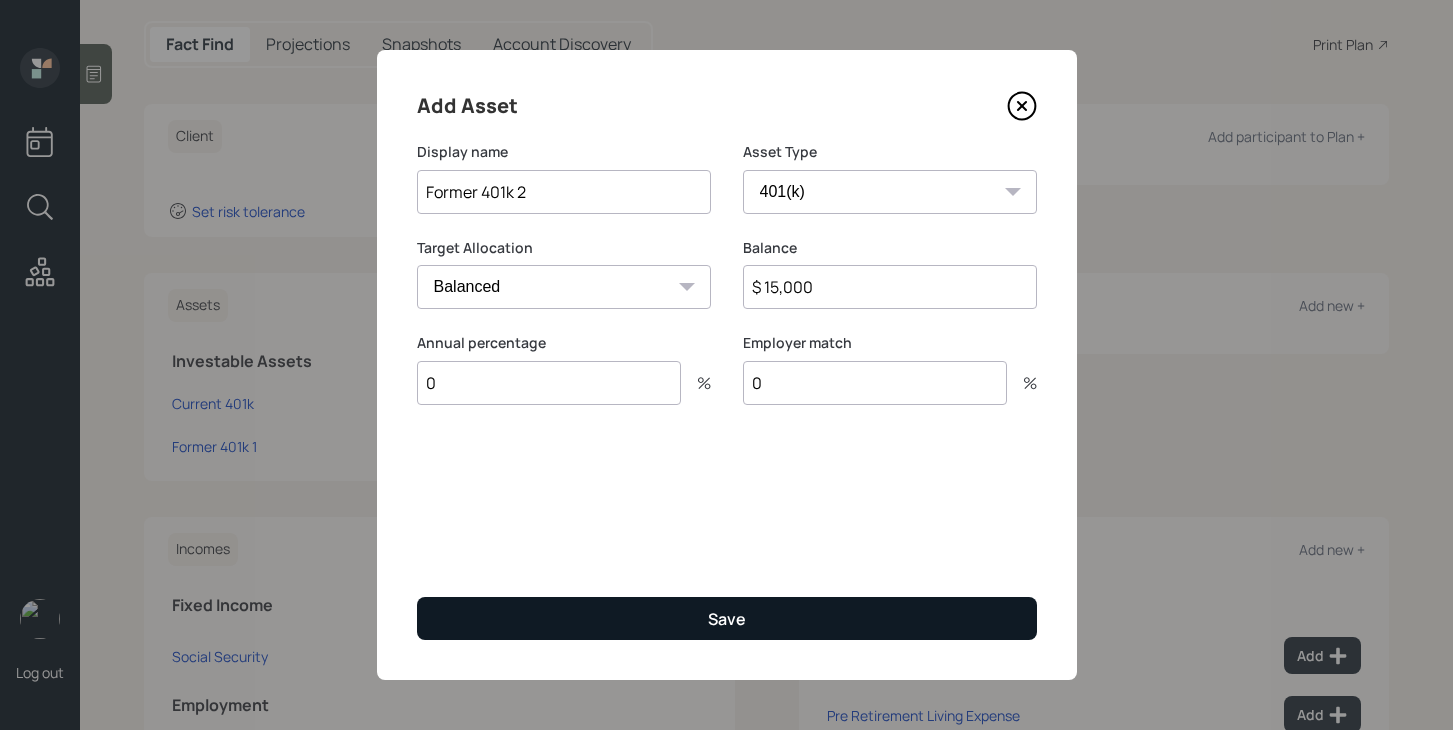 type on "0" 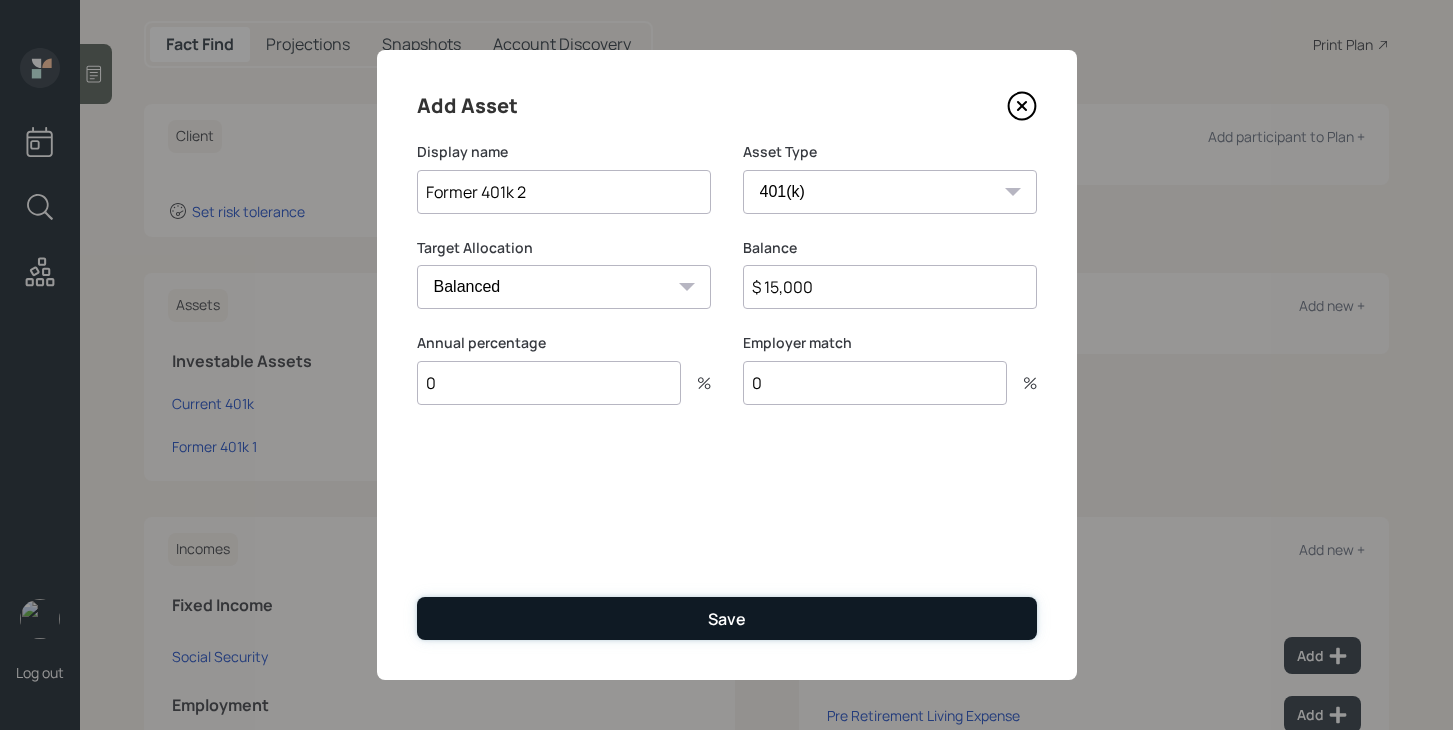 click on "Save" at bounding box center (727, 618) 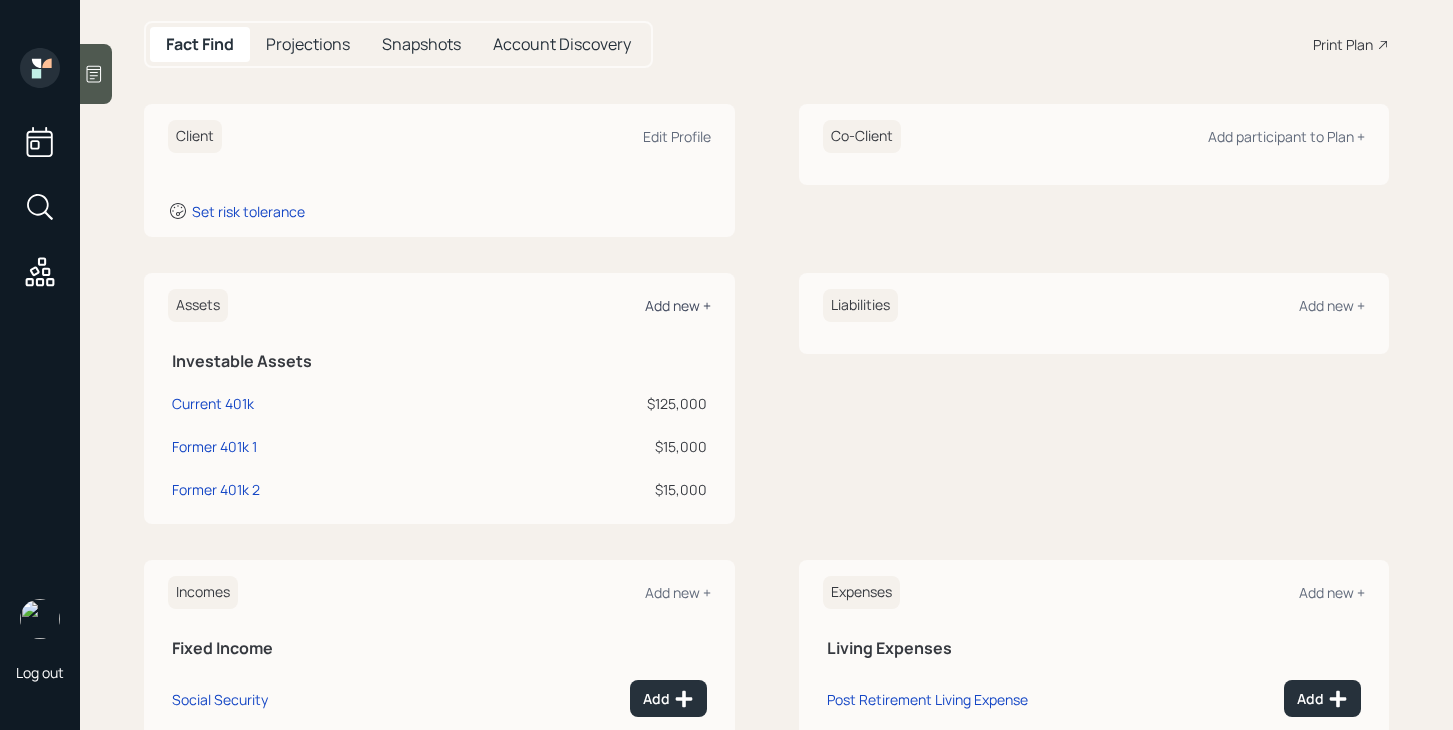 click on "Add new +" at bounding box center (678, 305) 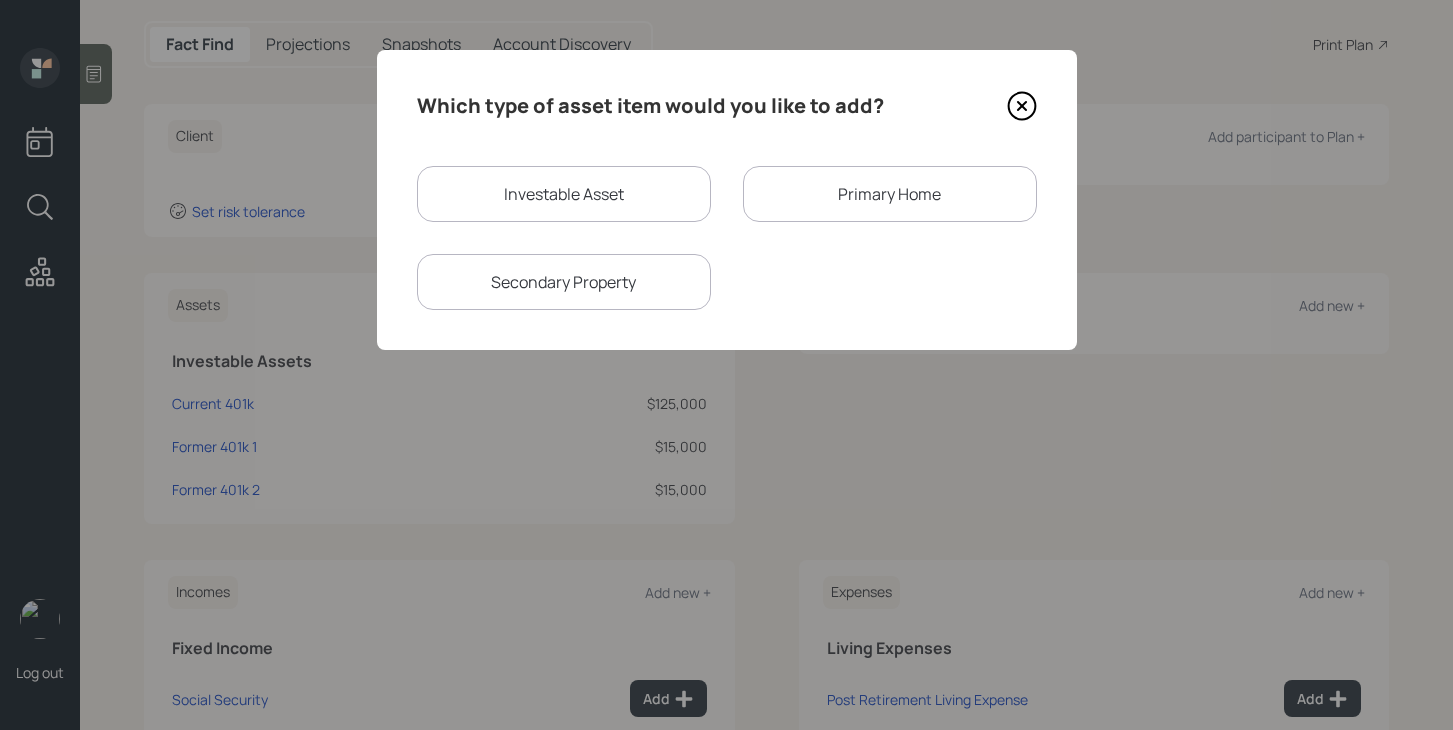 click on "Investable Asset" at bounding box center [564, 194] 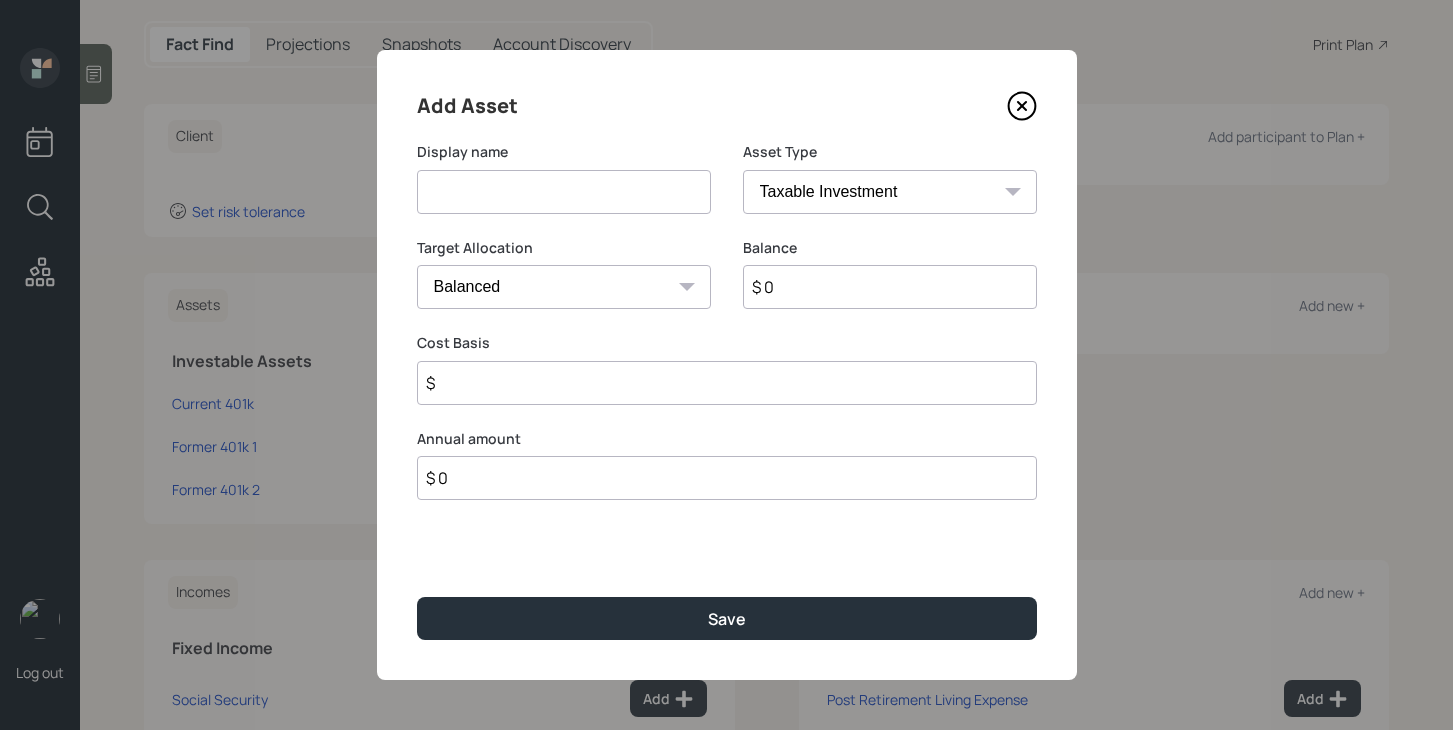 click at bounding box center [564, 192] 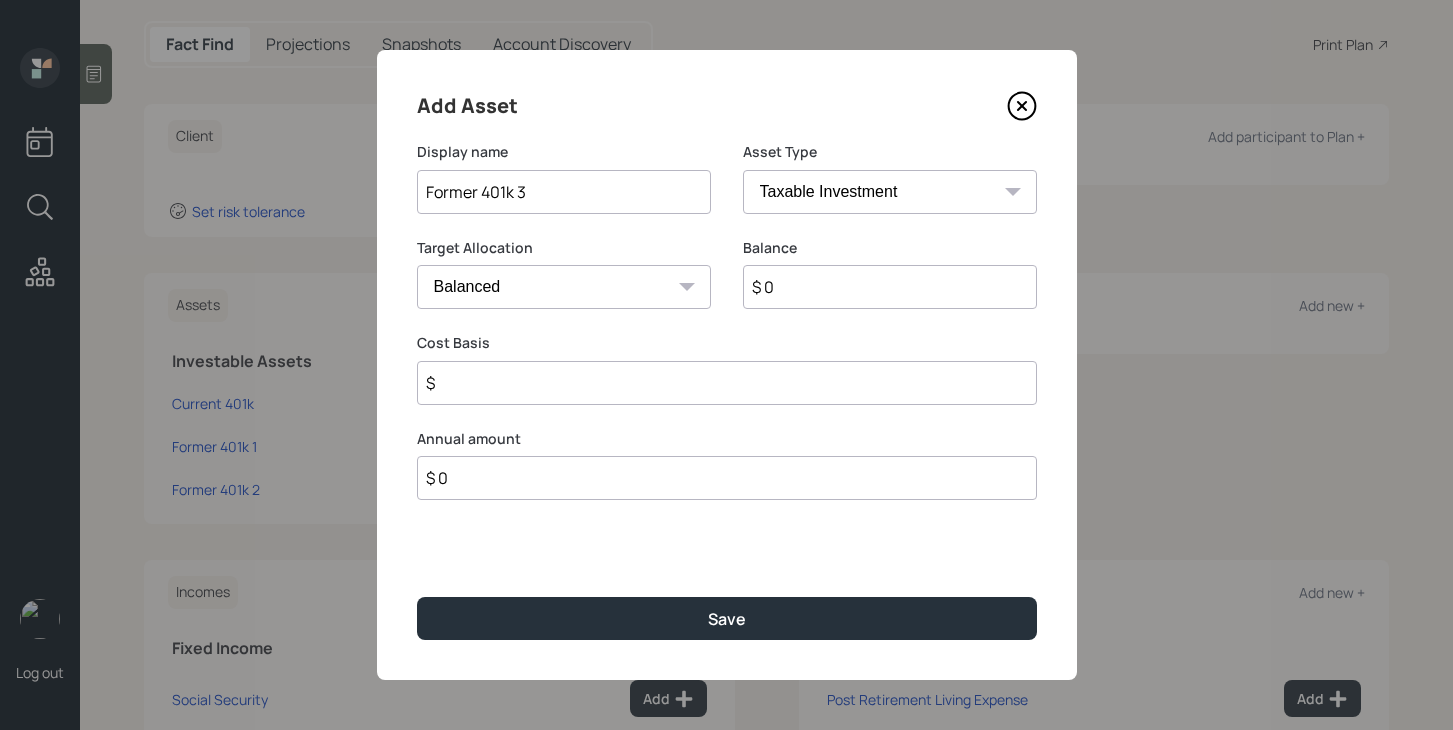 type on "Former 401k 3" 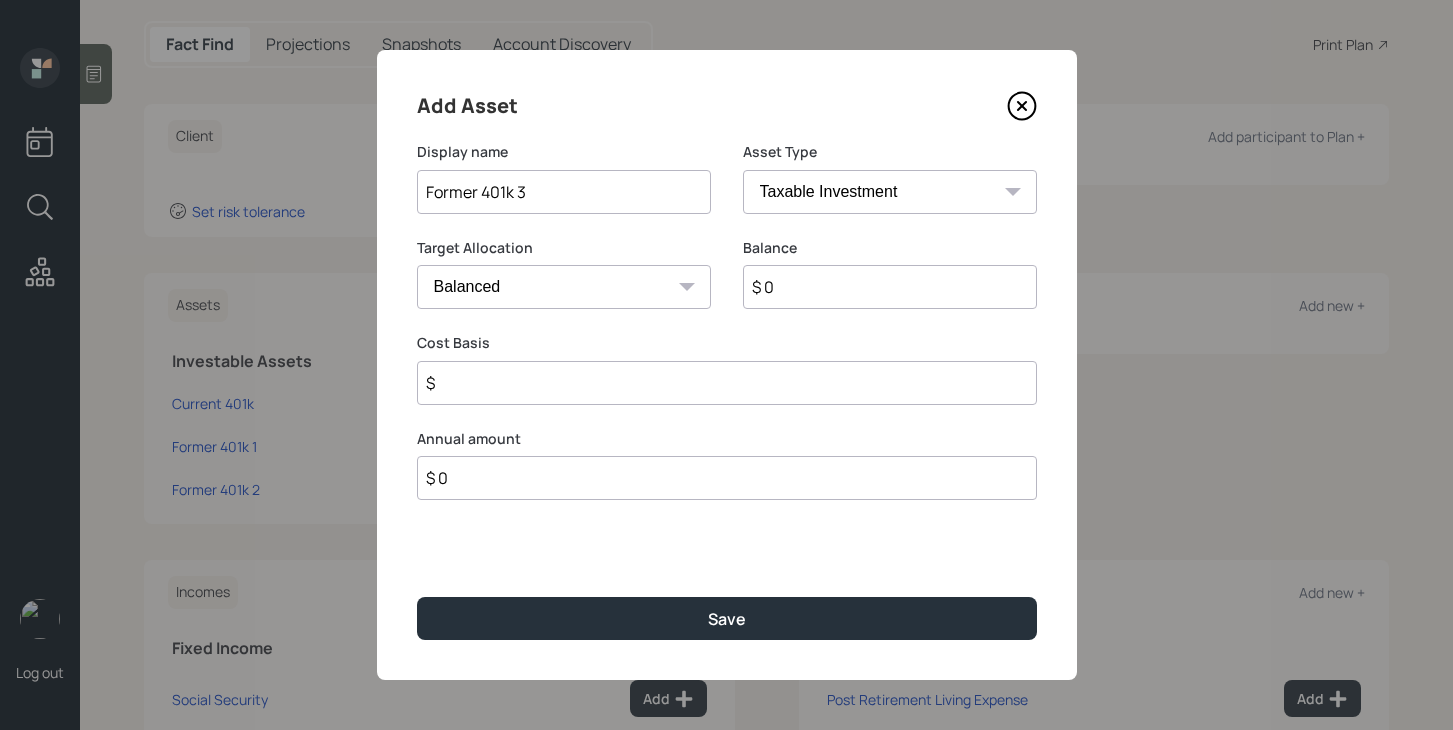 click on "SEP [PERSON_NAME] IRA 401(k) [PERSON_NAME] 401(k) 403(b) [PERSON_NAME] 403(b) 457(b) [PERSON_NAME] 457(b) Health Savings Account 529 Taxable Investment Checking / Savings Emergency Fund" at bounding box center (890, 192) 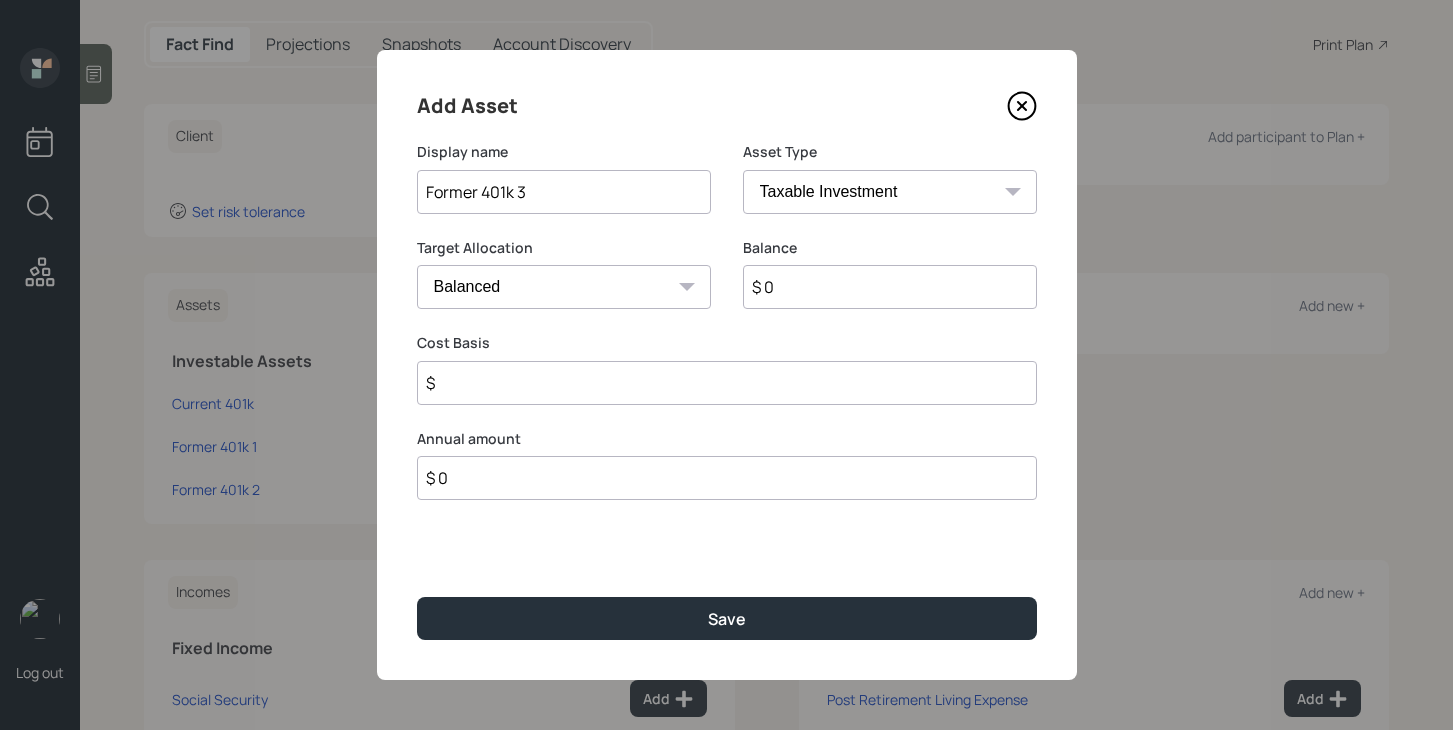 select on "company_sponsored" 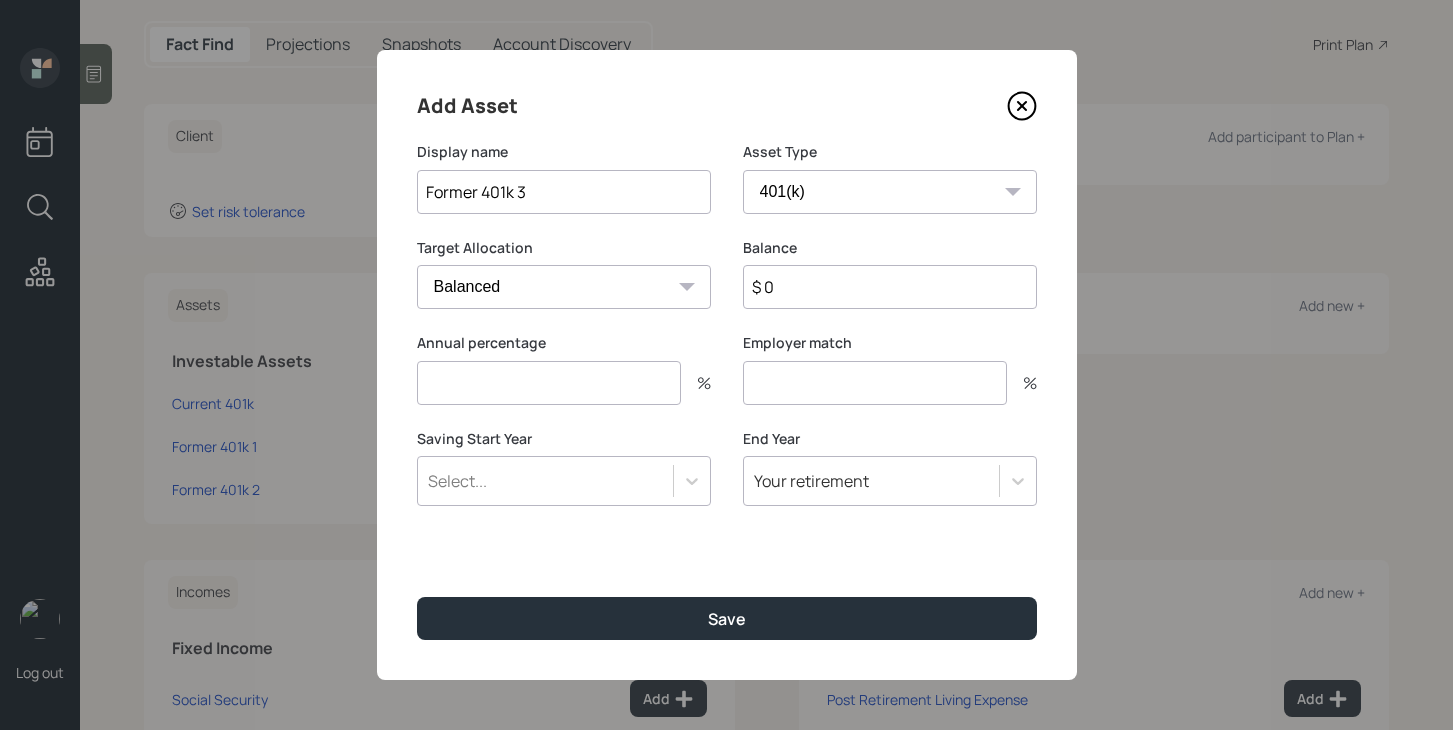 click on "$ 0" at bounding box center (890, 287) 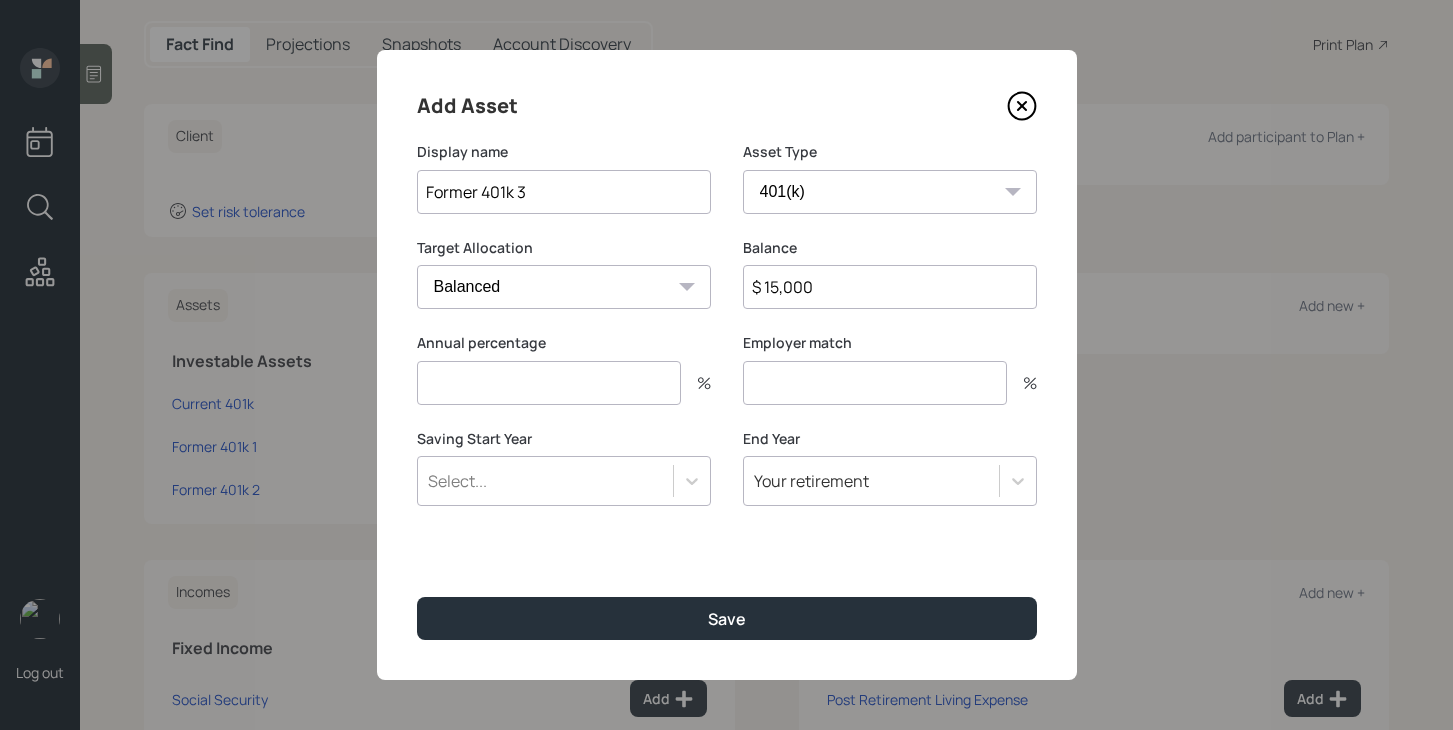 type on "$ 15,000" 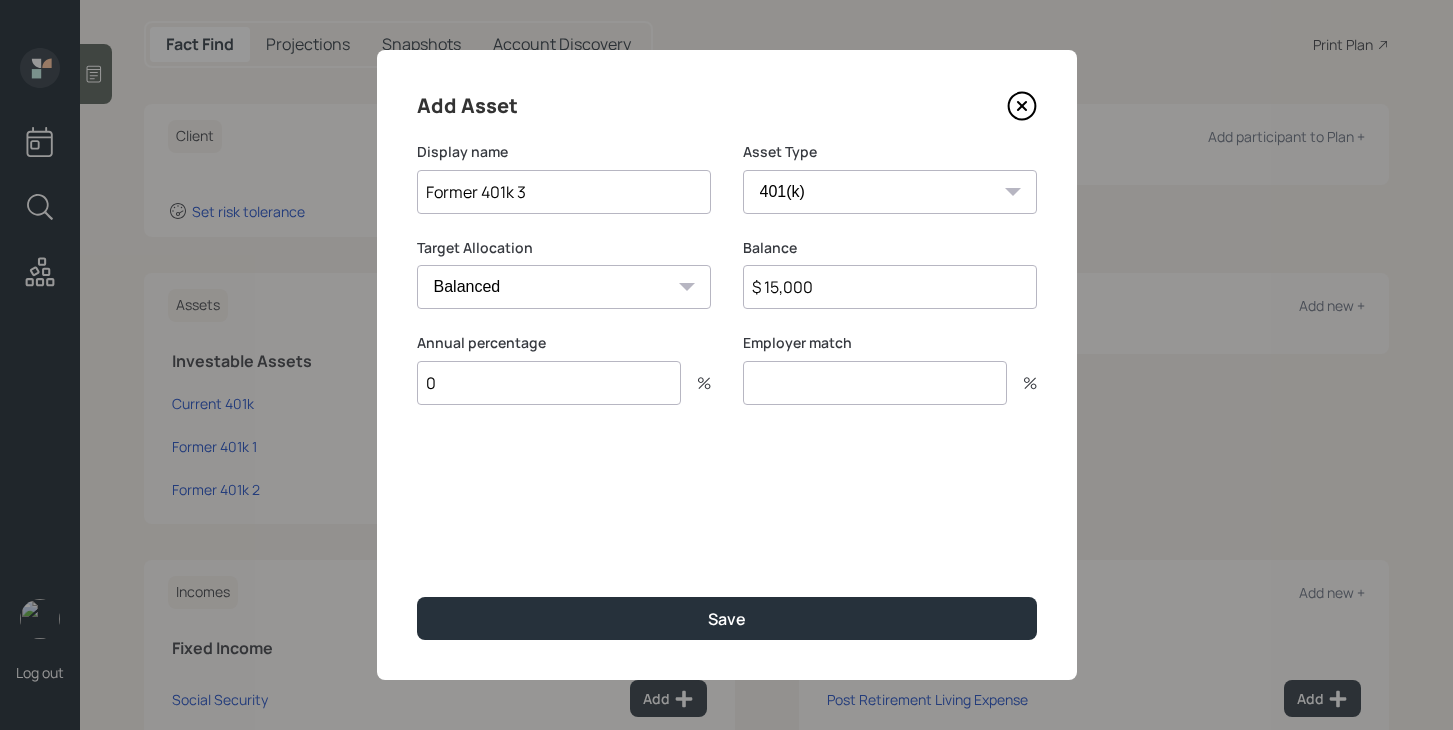 type on "0" 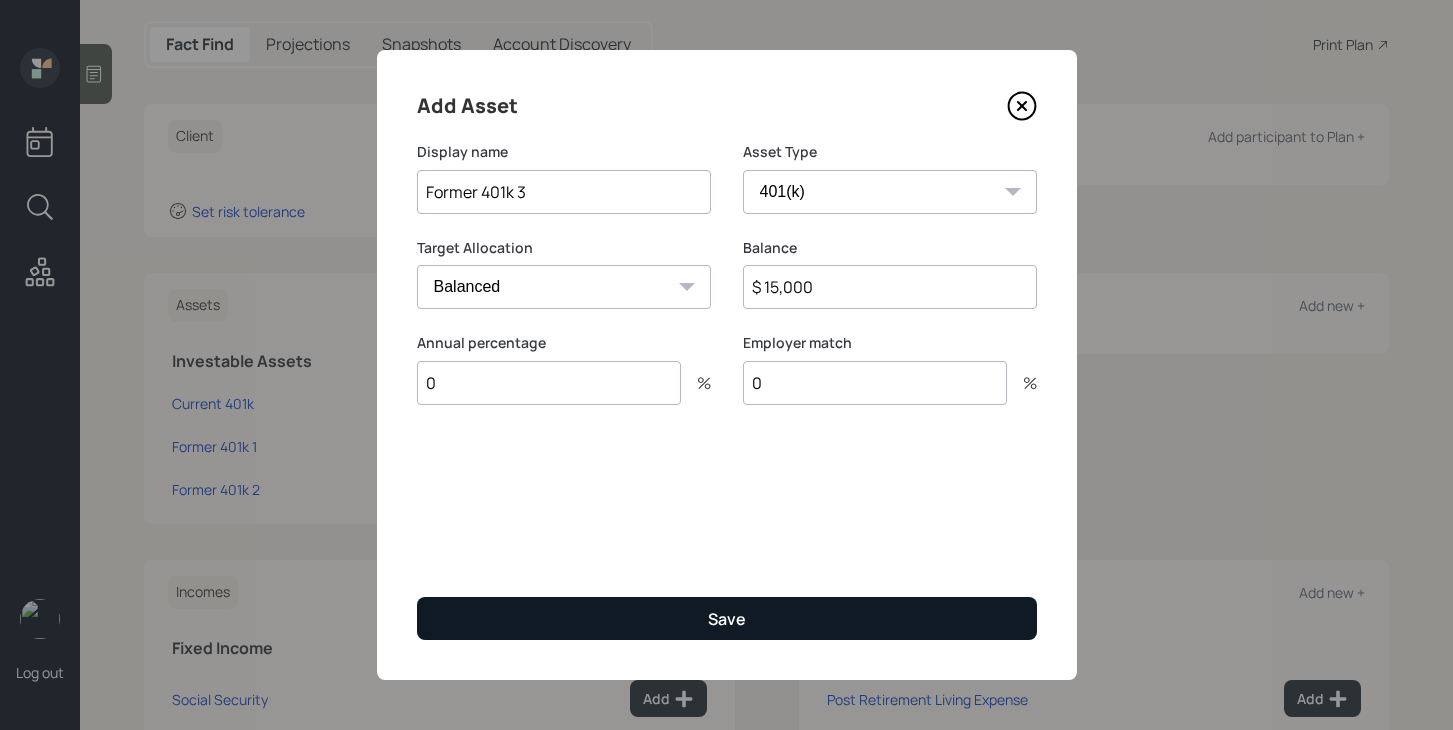 type on "0" 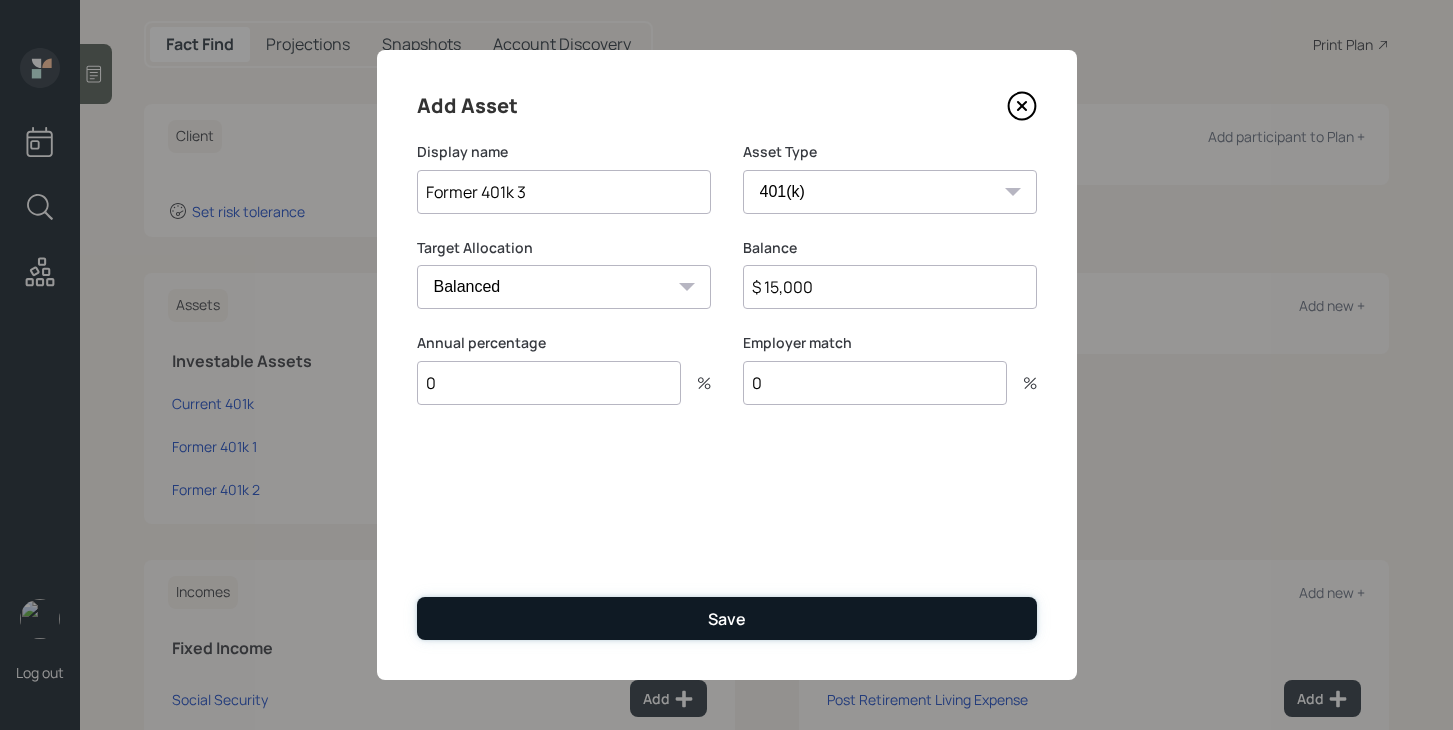 click on "Save" at bounding box center [727, 619] 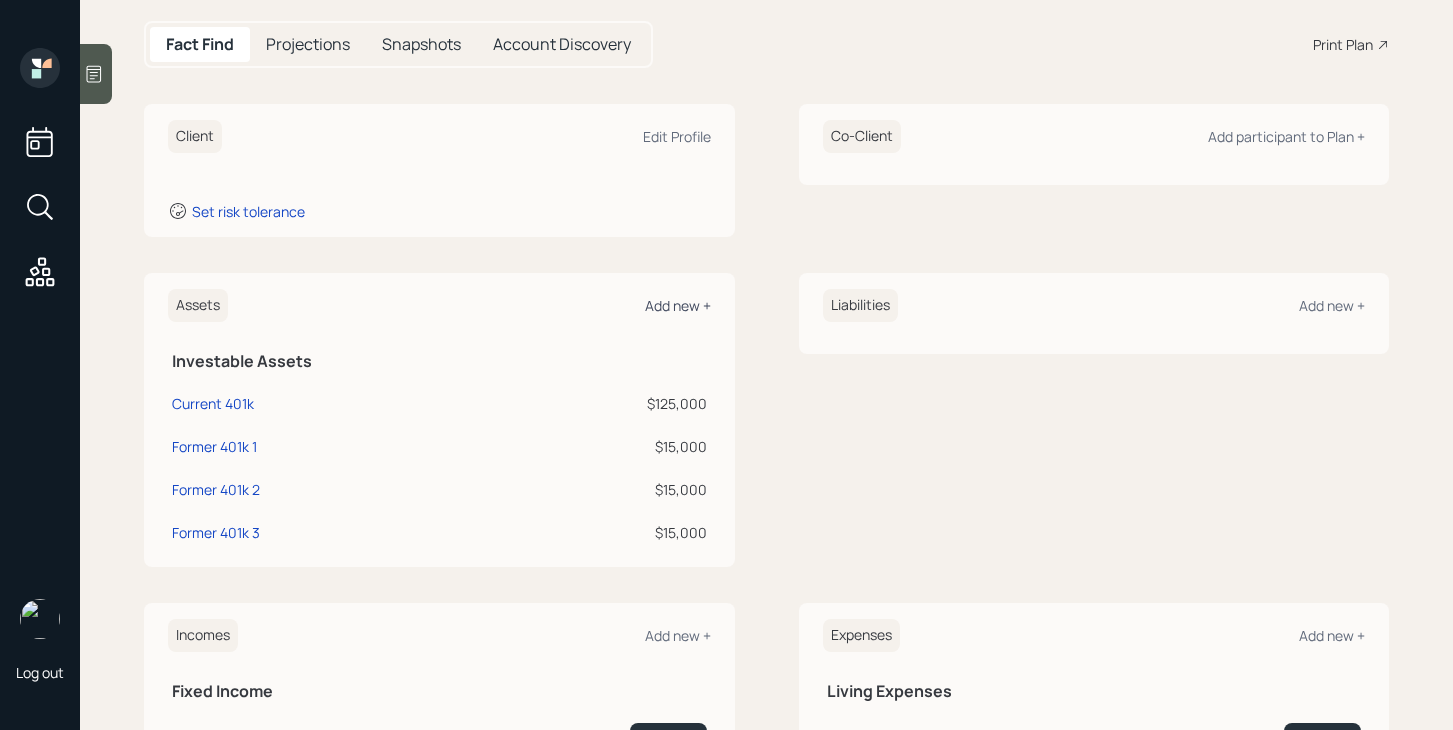click on "Add new +" at bounding box center [678, 305] 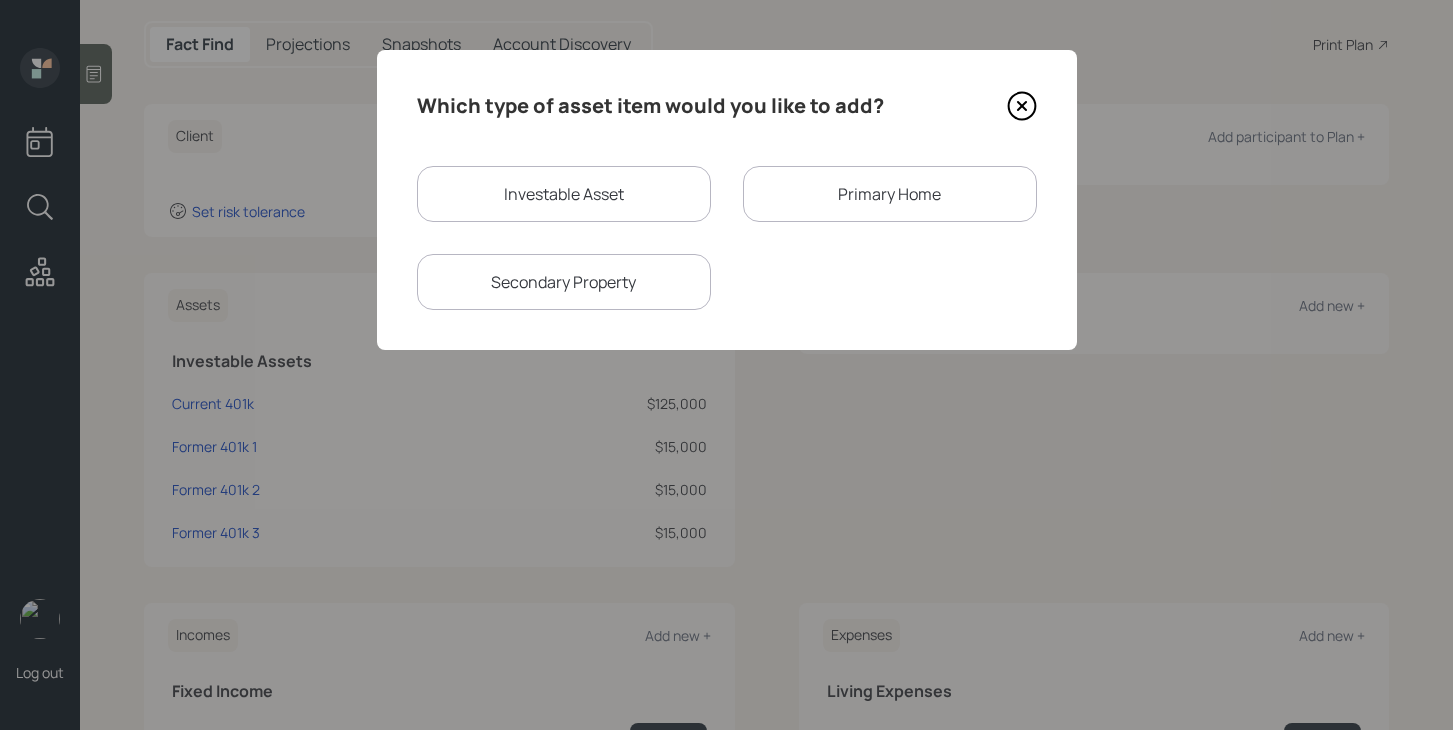 click on "Investable Asset" at bounding box center (564, 194) 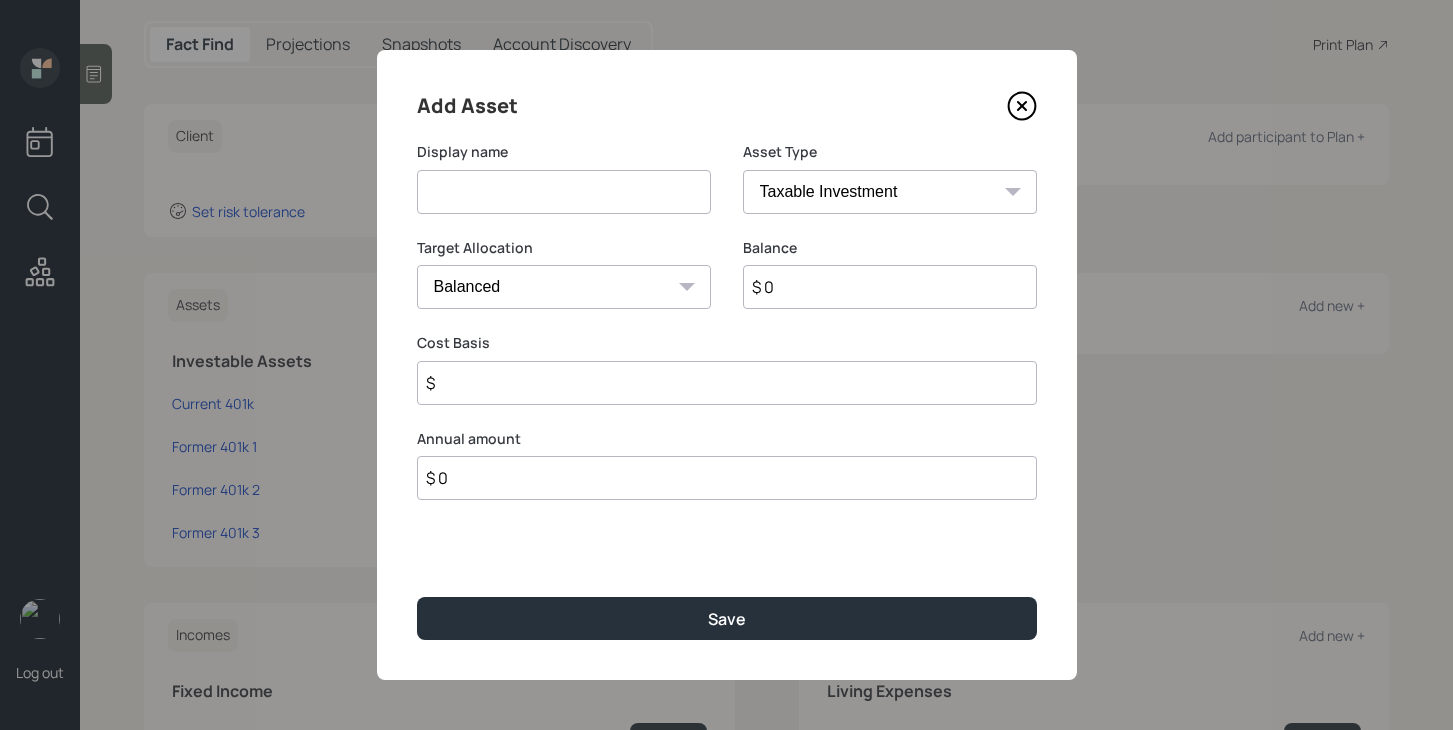 click at bounding box center (564, 192) 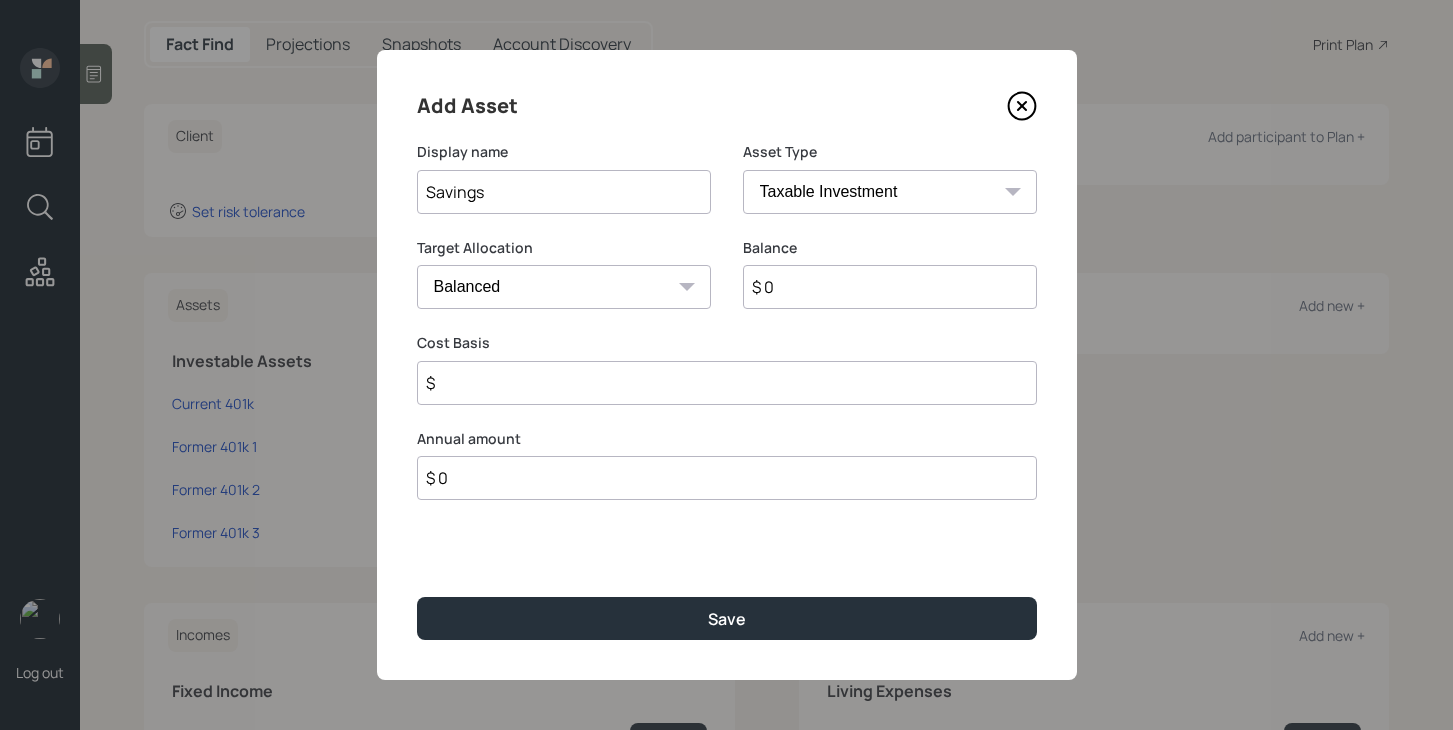 type on "Savings" 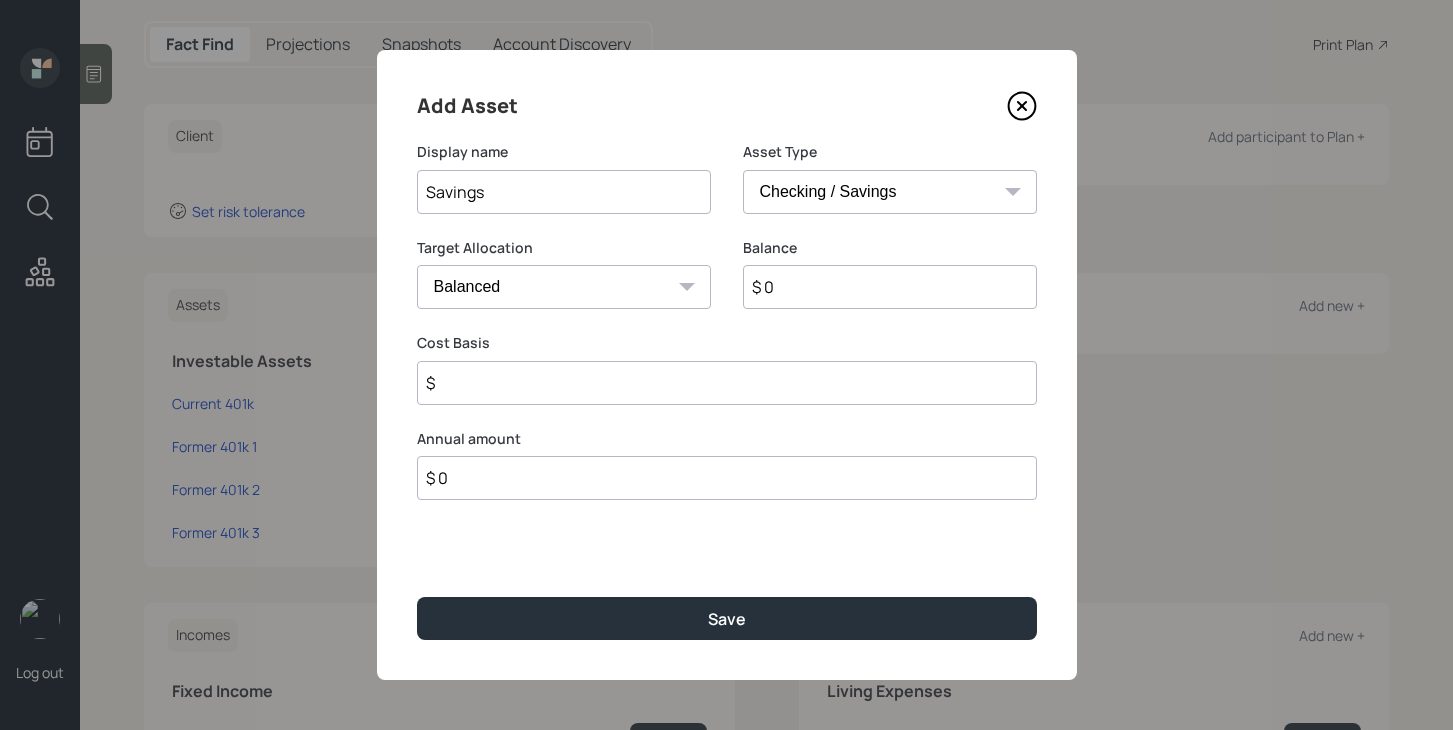 type on "$" 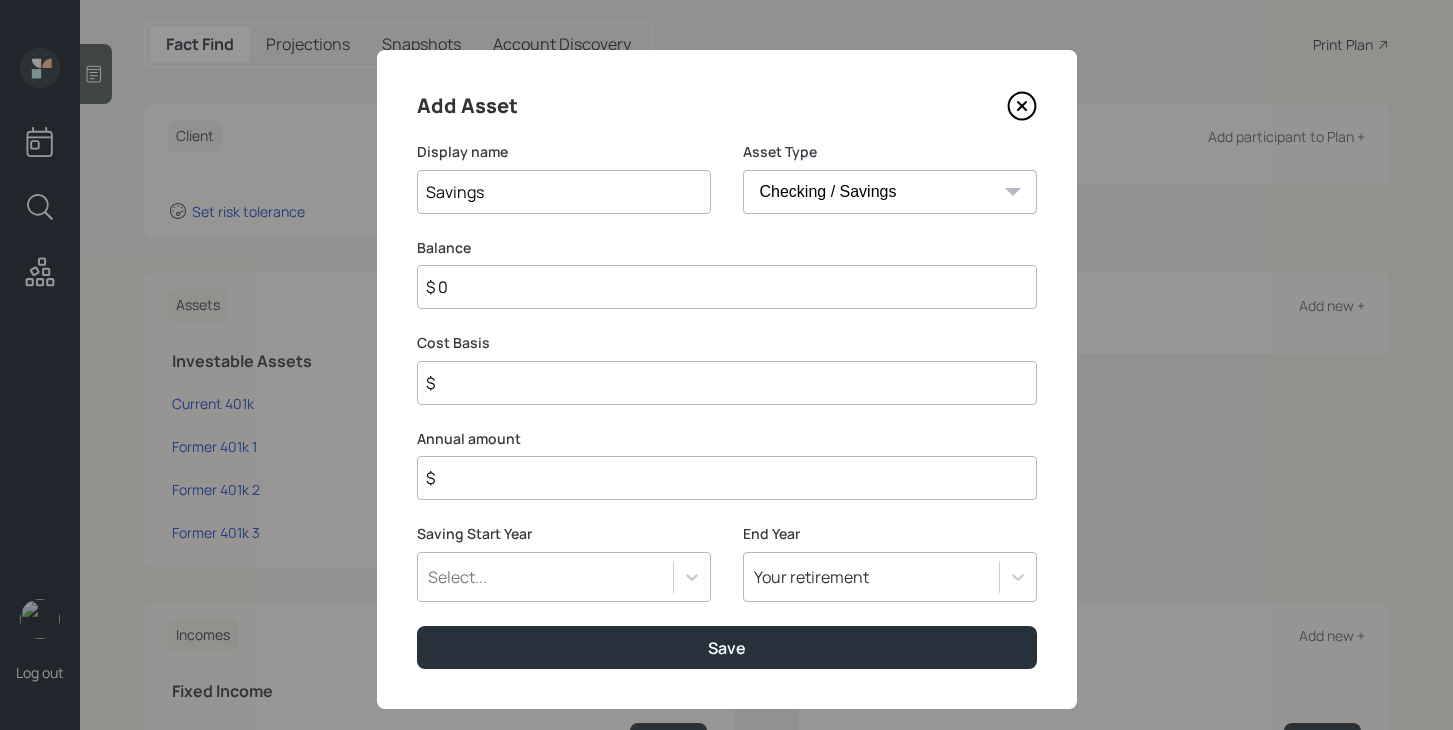 click on "$ 0" at bounding box center [727, 287] 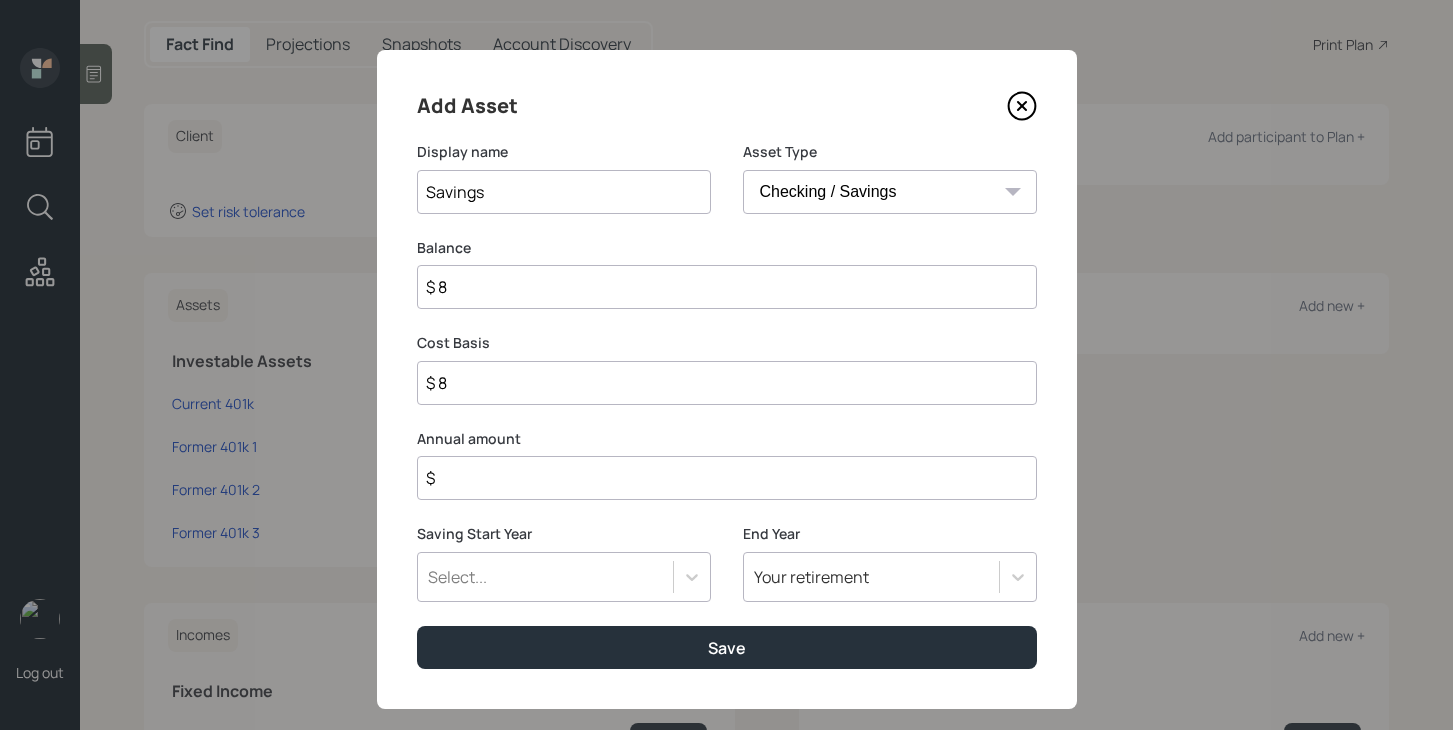 type on "$ 80" 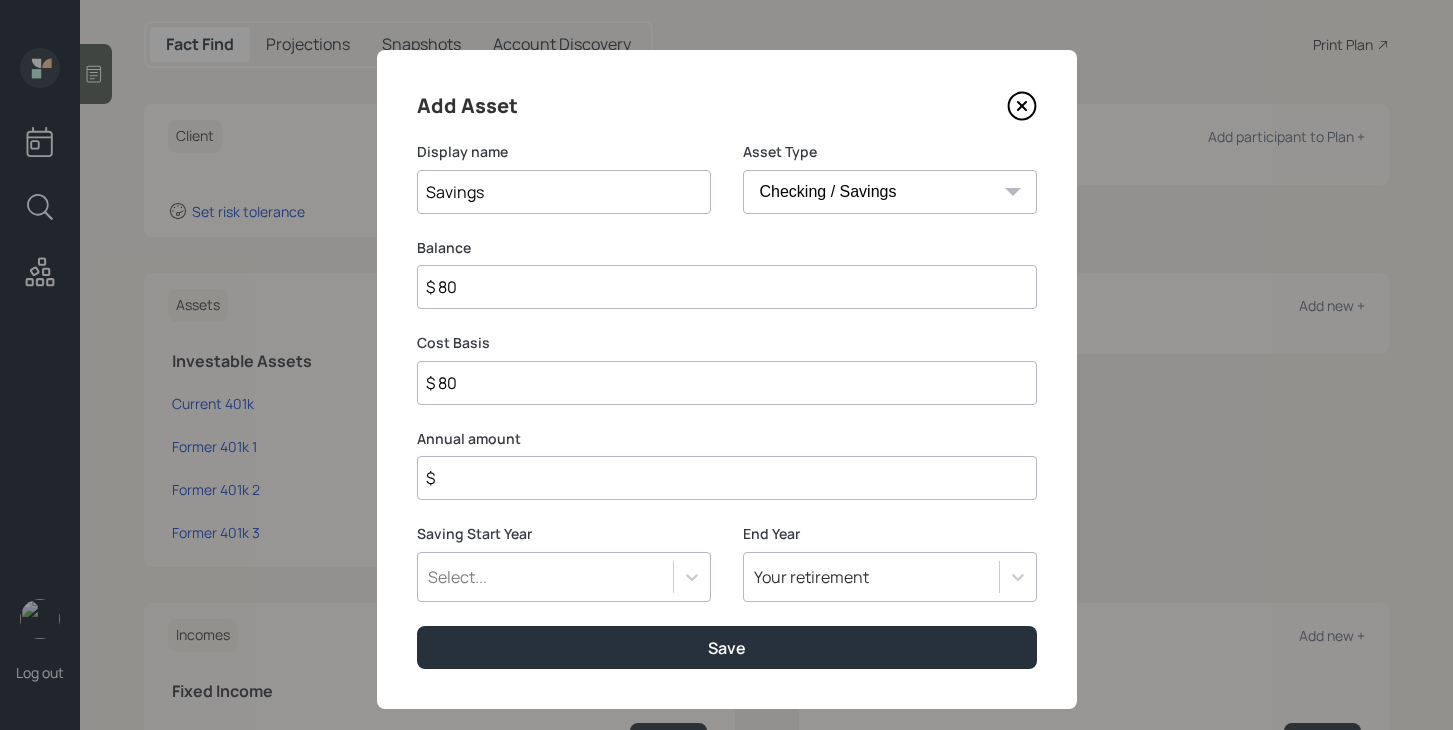 type on "$ 800" 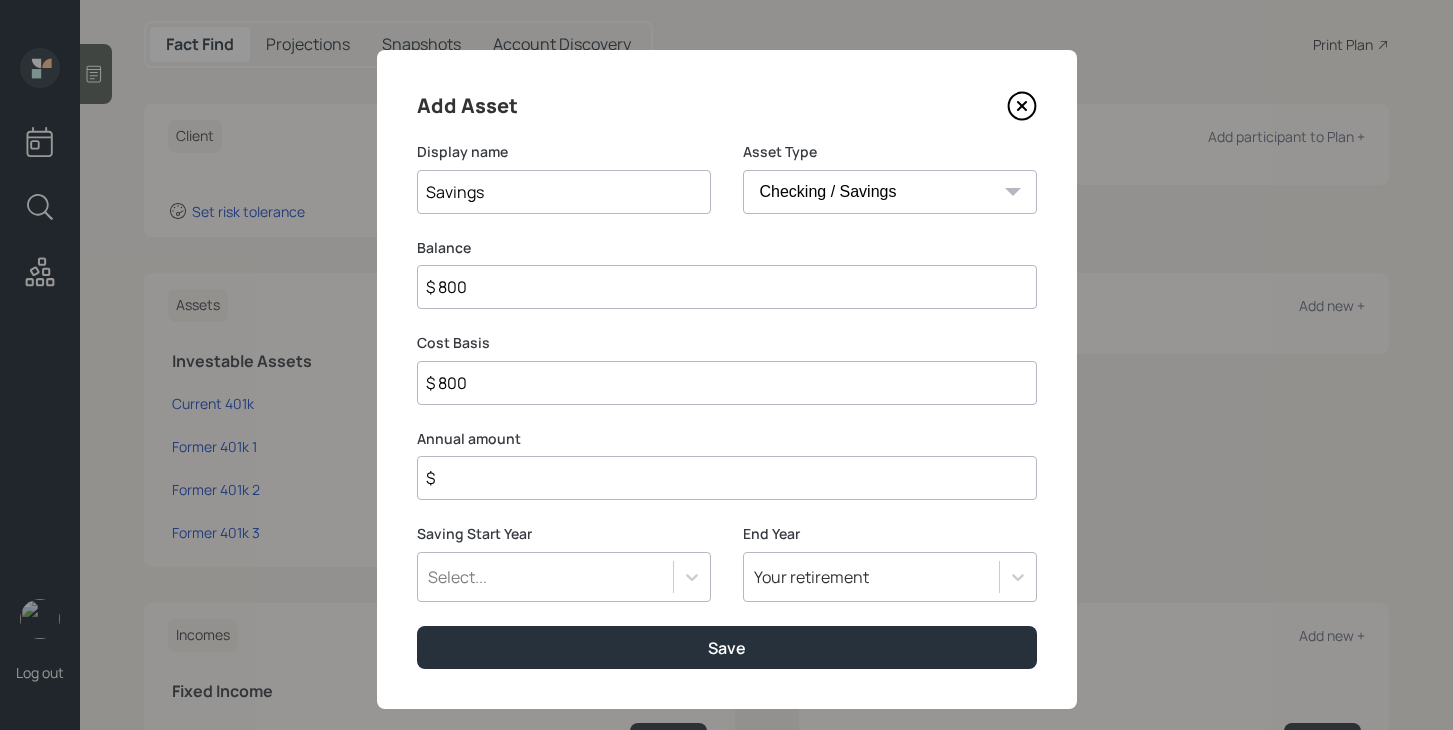 type on "$ 8,000" 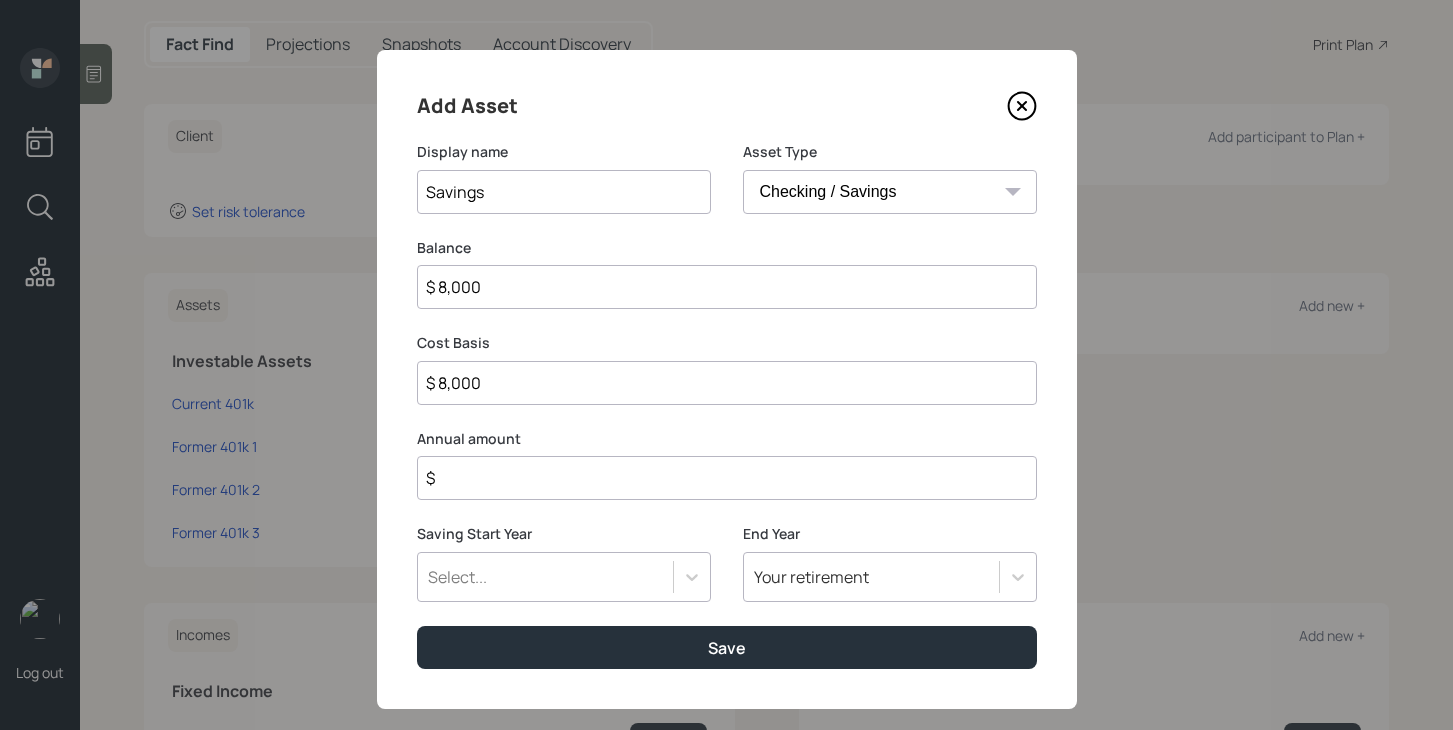 type on "$ 80,000" 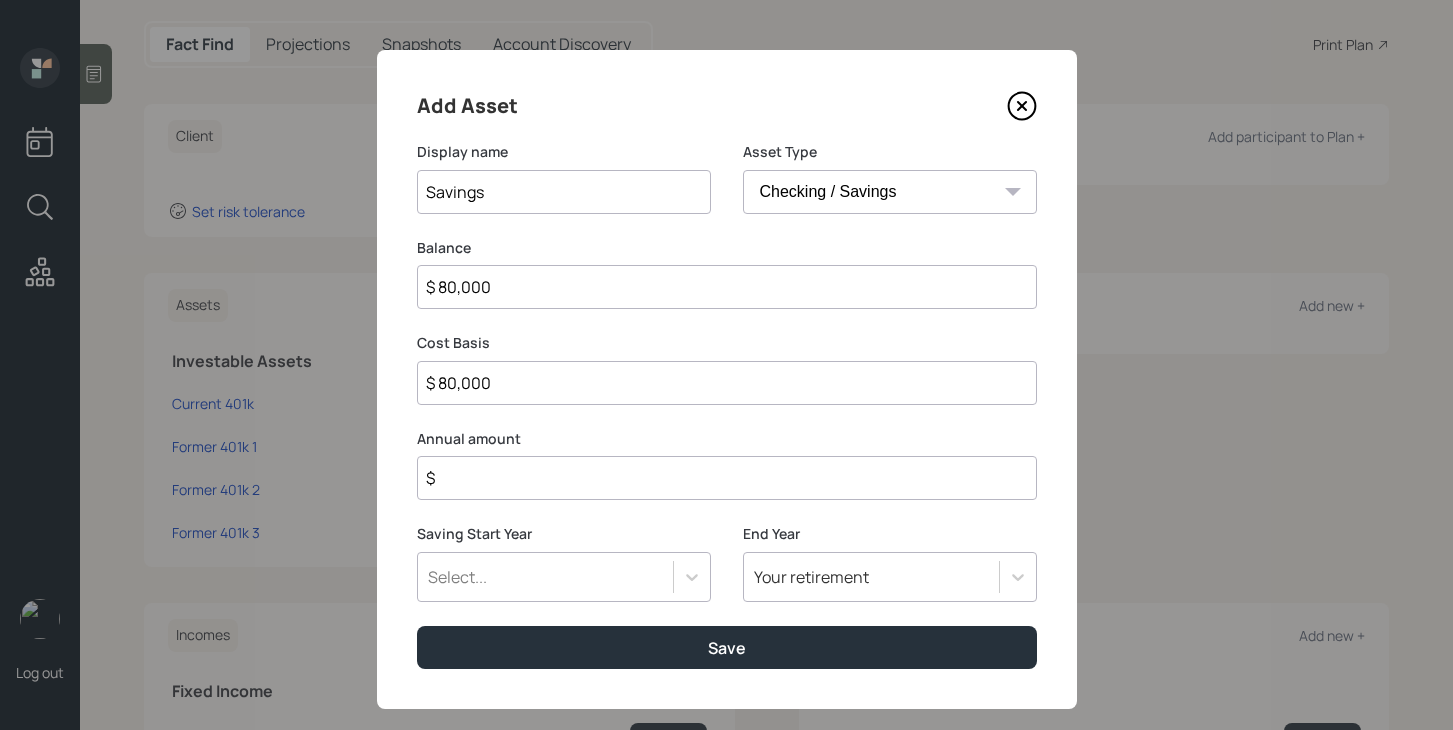 type on "$ 80,000" 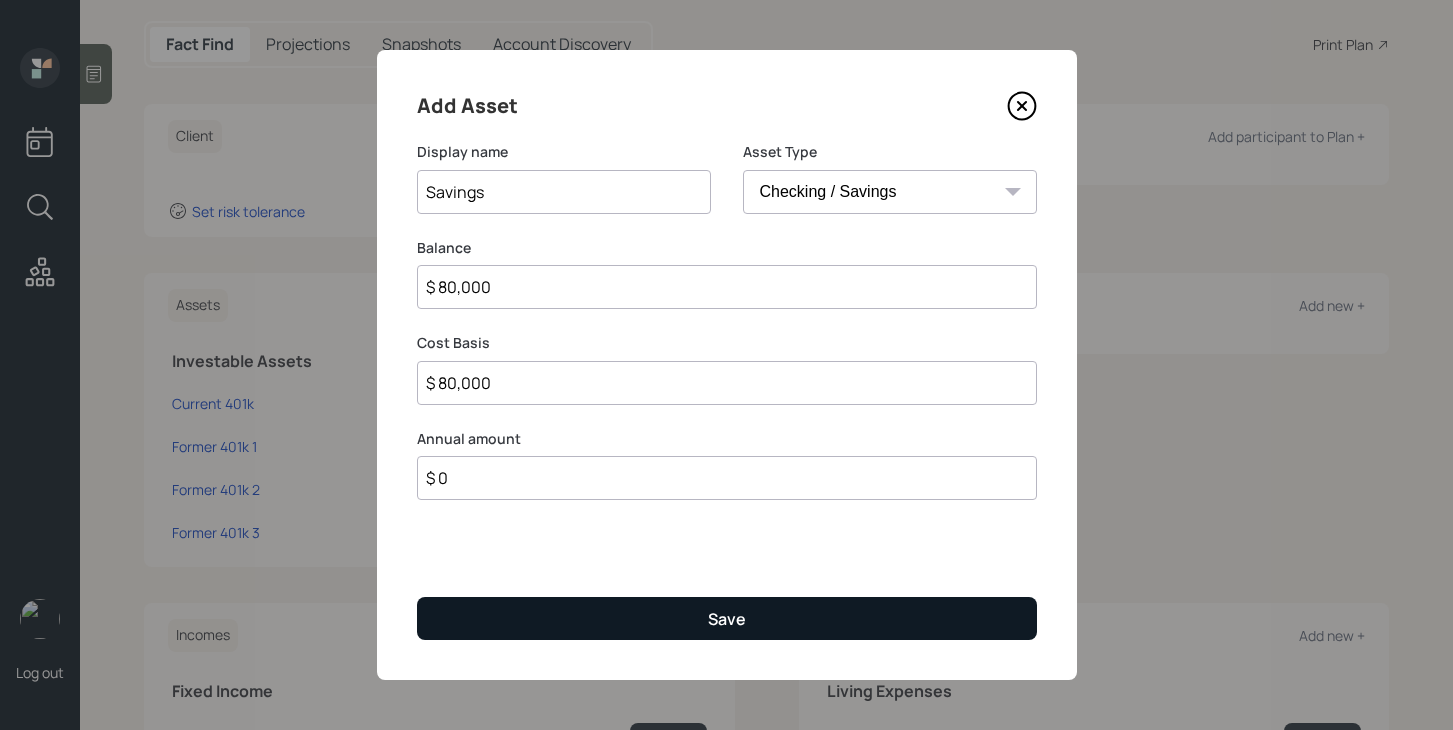 type on "$ 0" 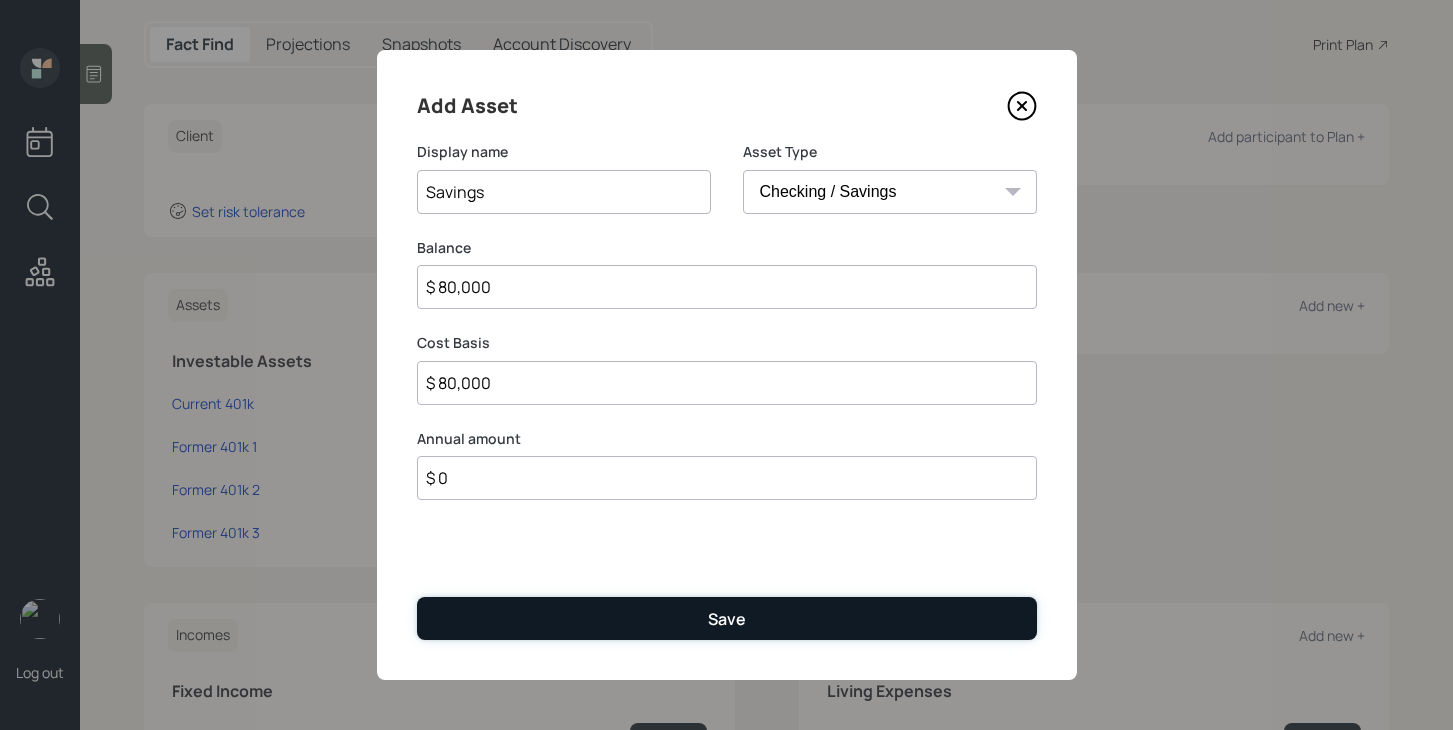 click on "Save" at bounding box center [727, 619] 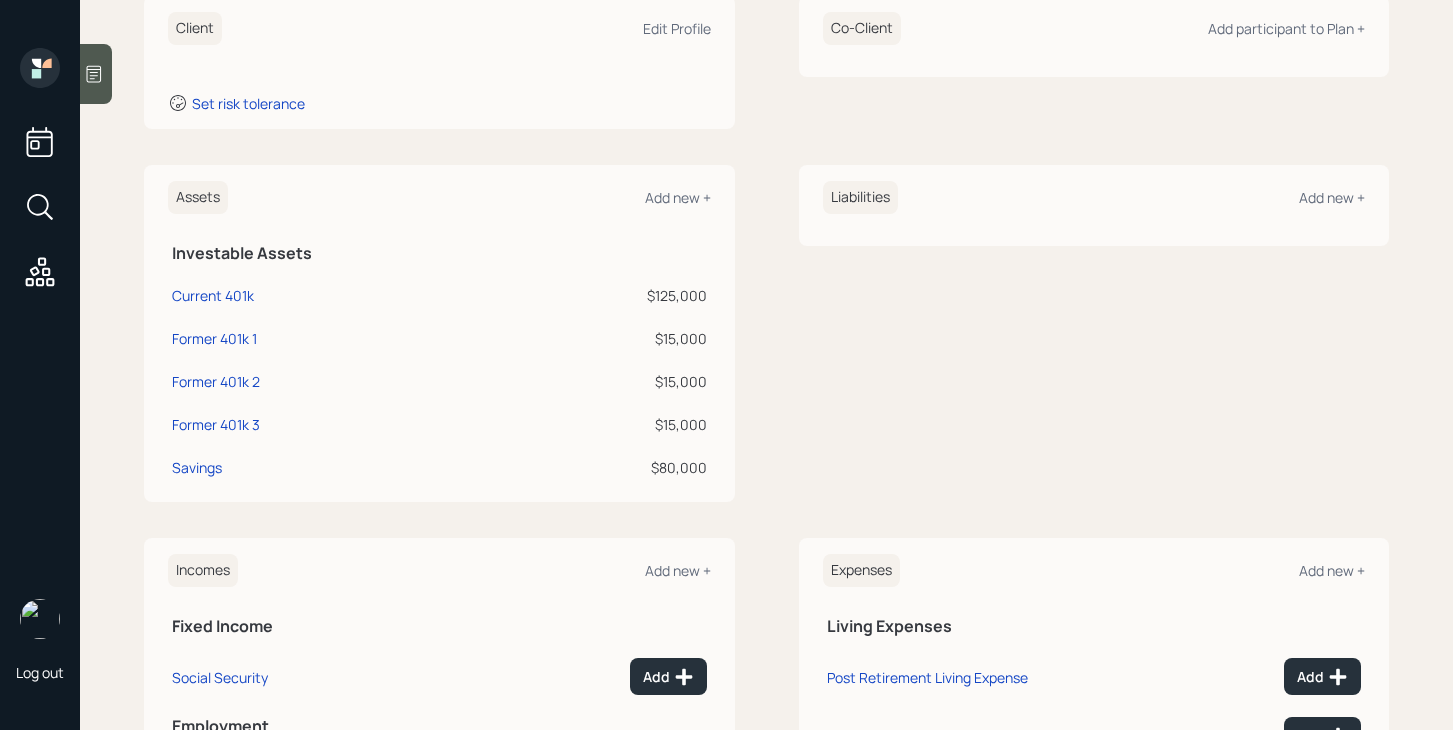 scroll, scrollTop: 502, scrollLeft: 0, axis: vertical 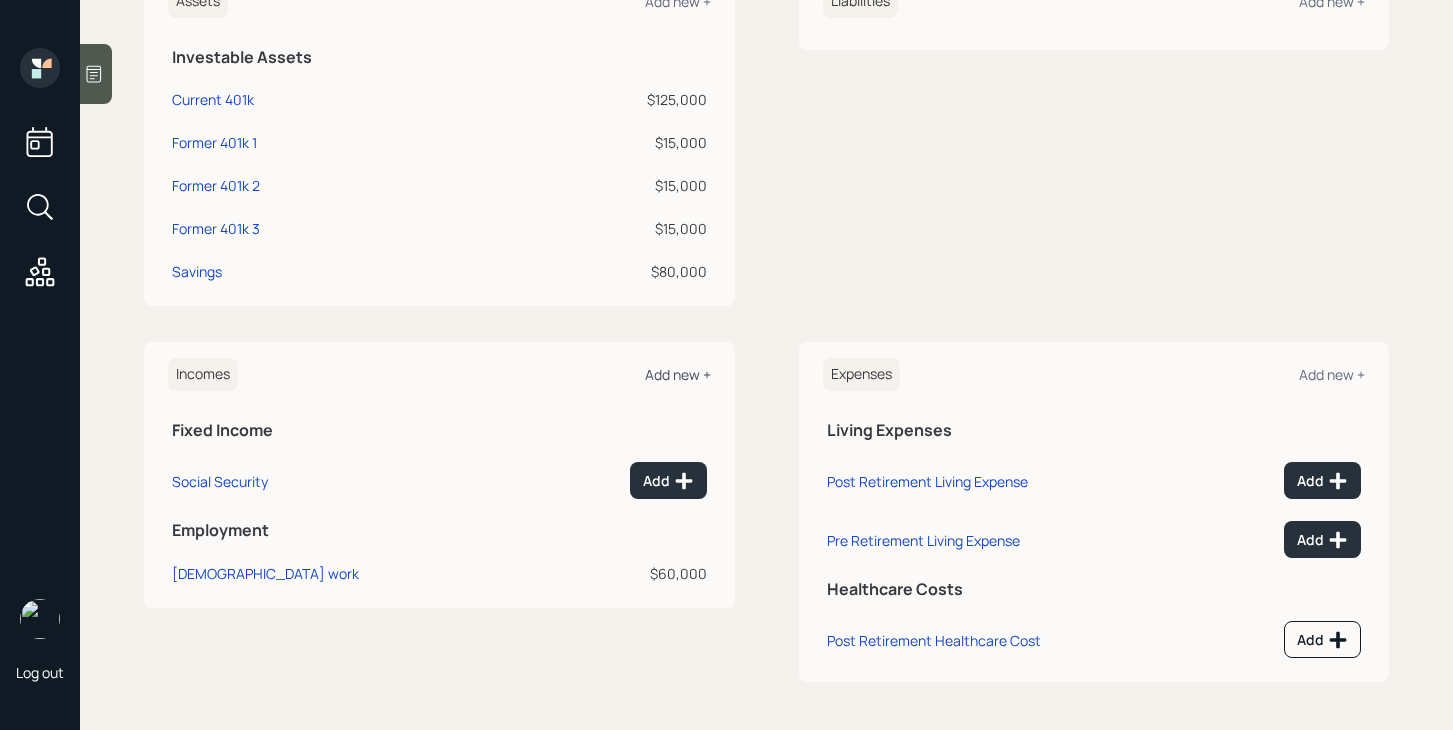 click on "Add new +" at bounding box center (678, 374) 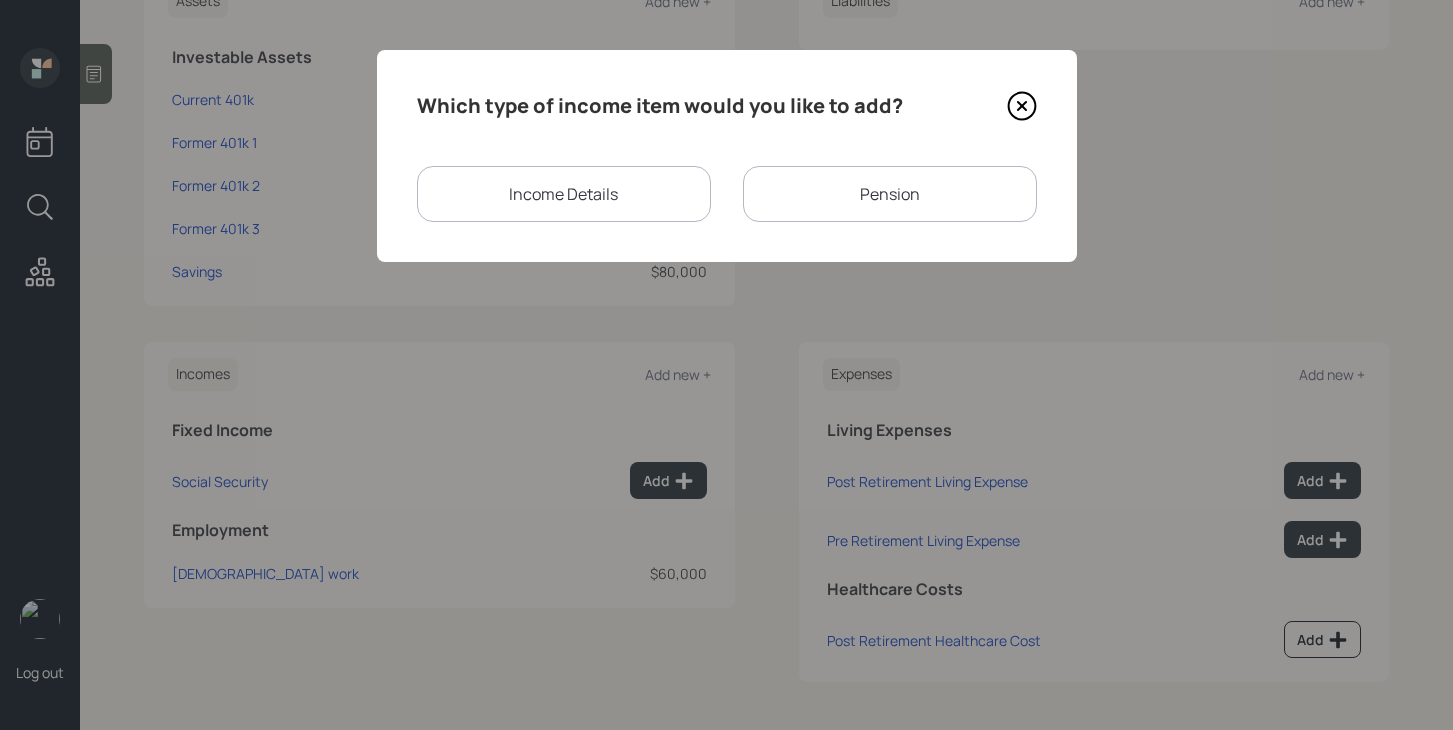 click on "Pension" at bounding box center (890, 194) 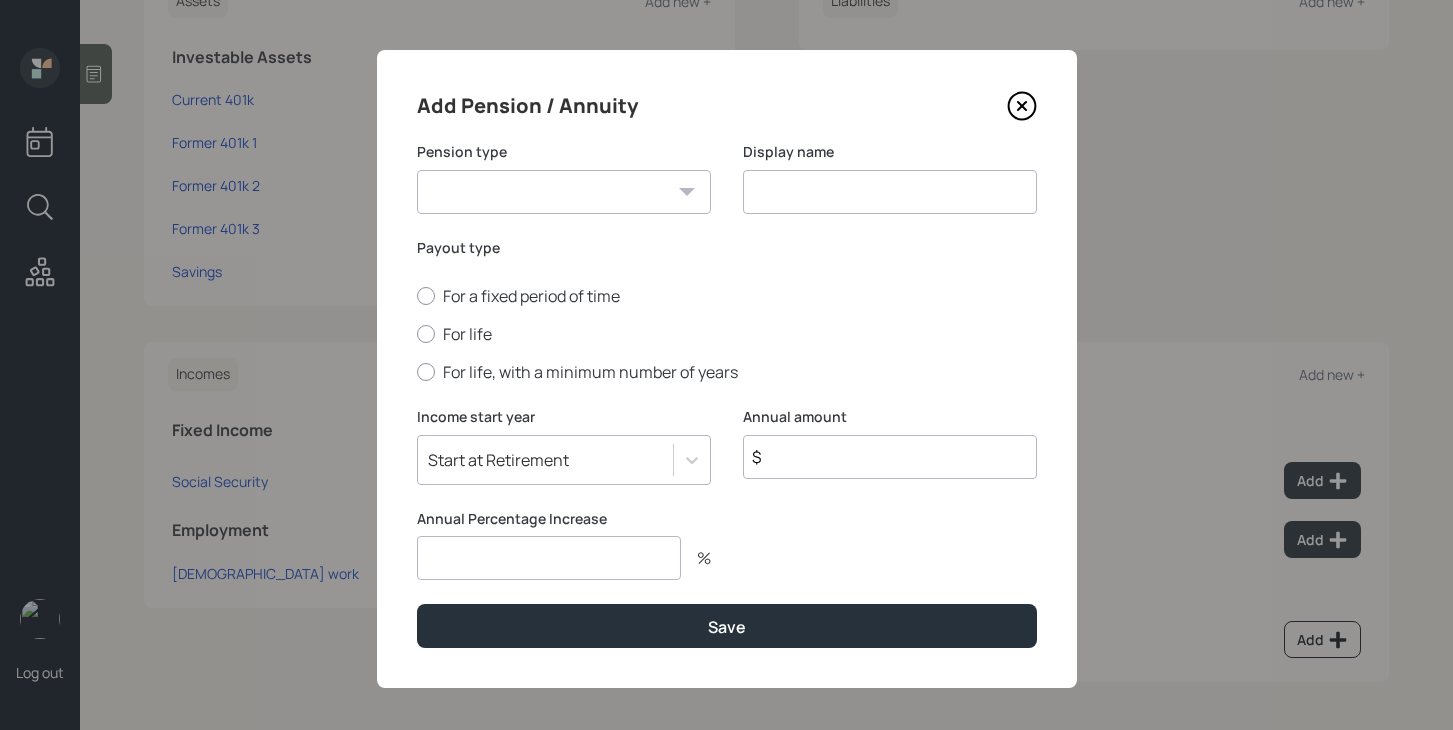 click on "Pension Annuity" at bounding box center [564, 192] 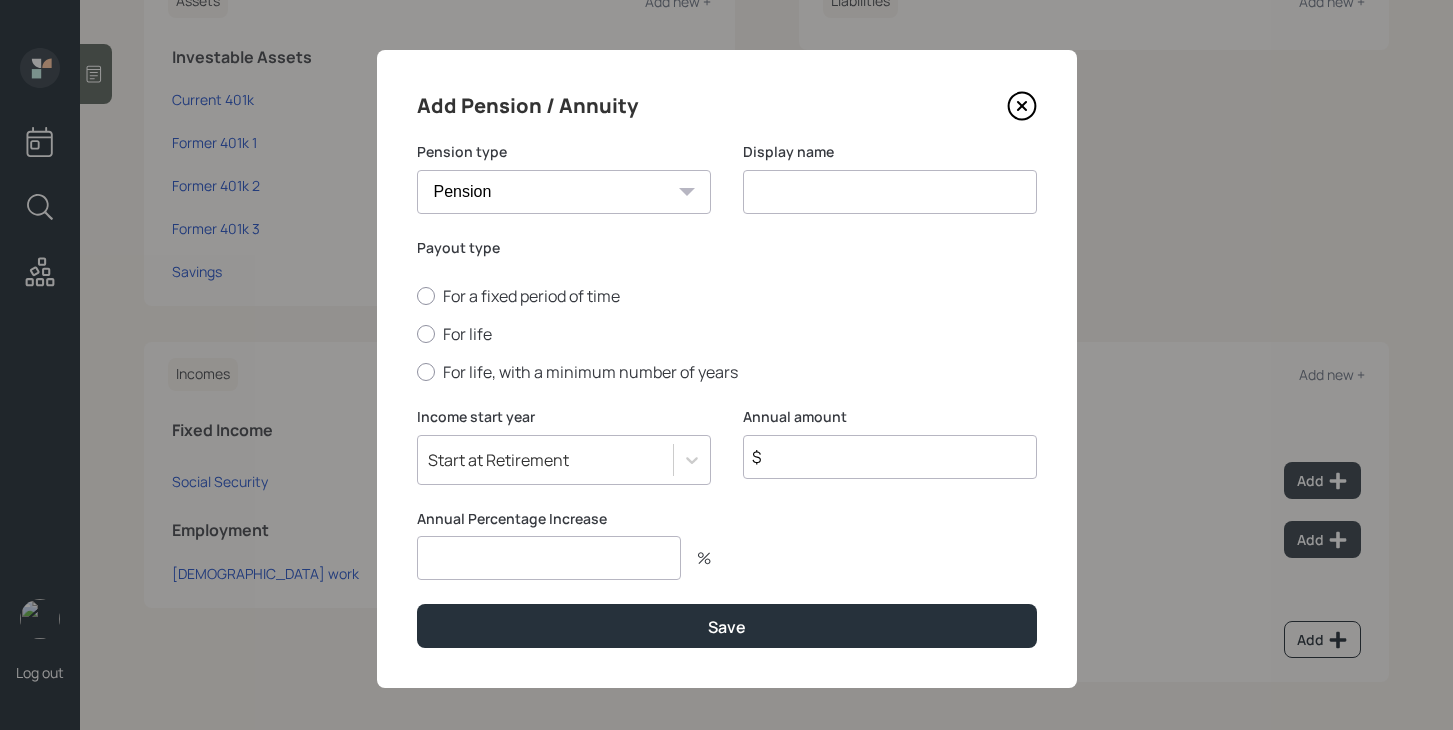 click at bounding box center (890, 192) 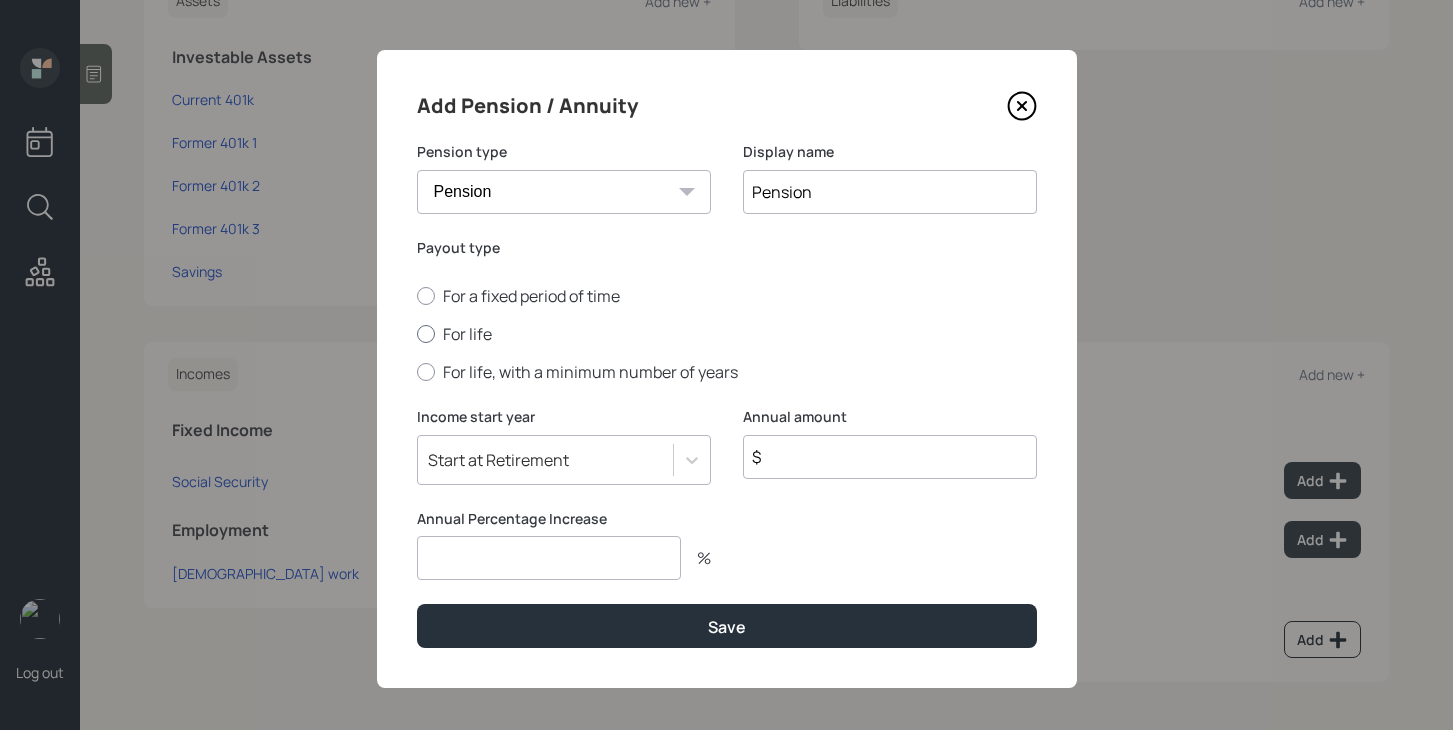 type on "Pension" 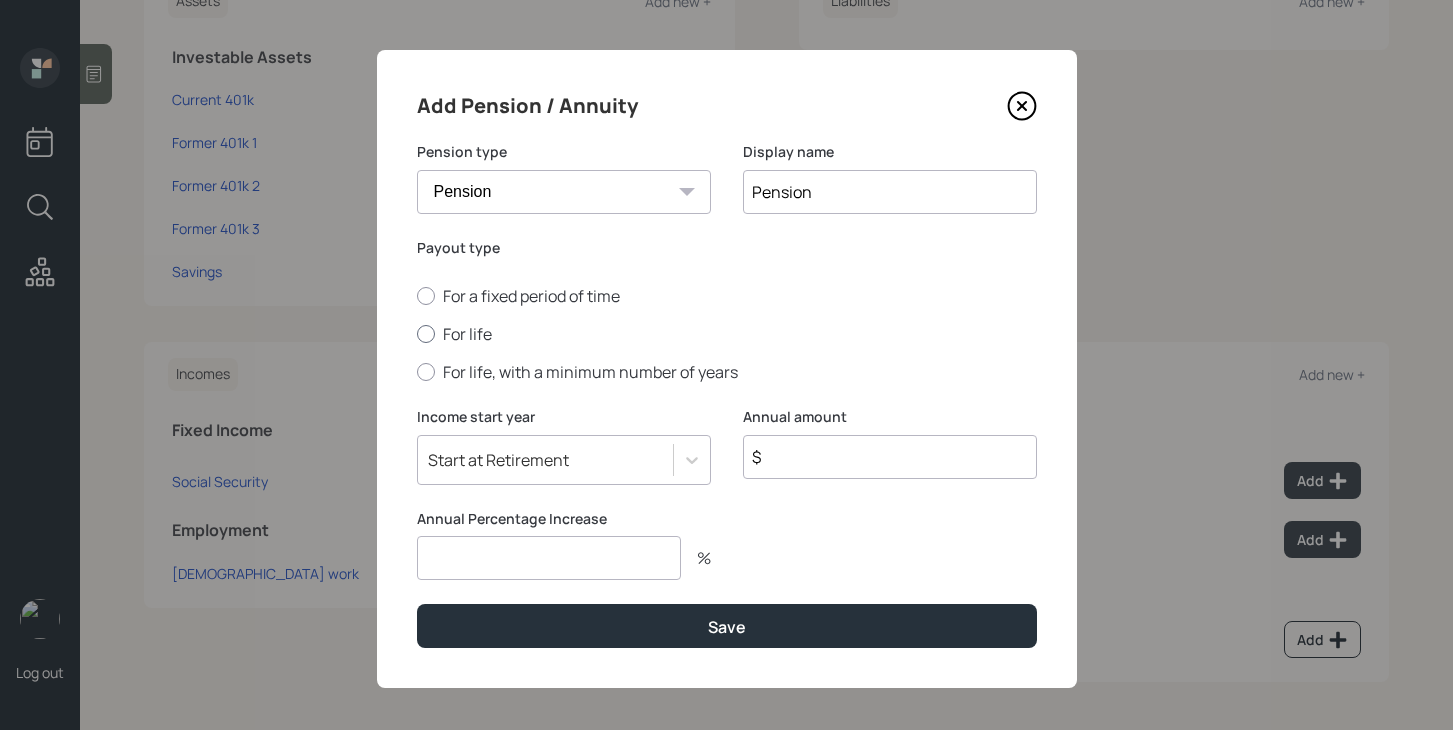 radio on "true" 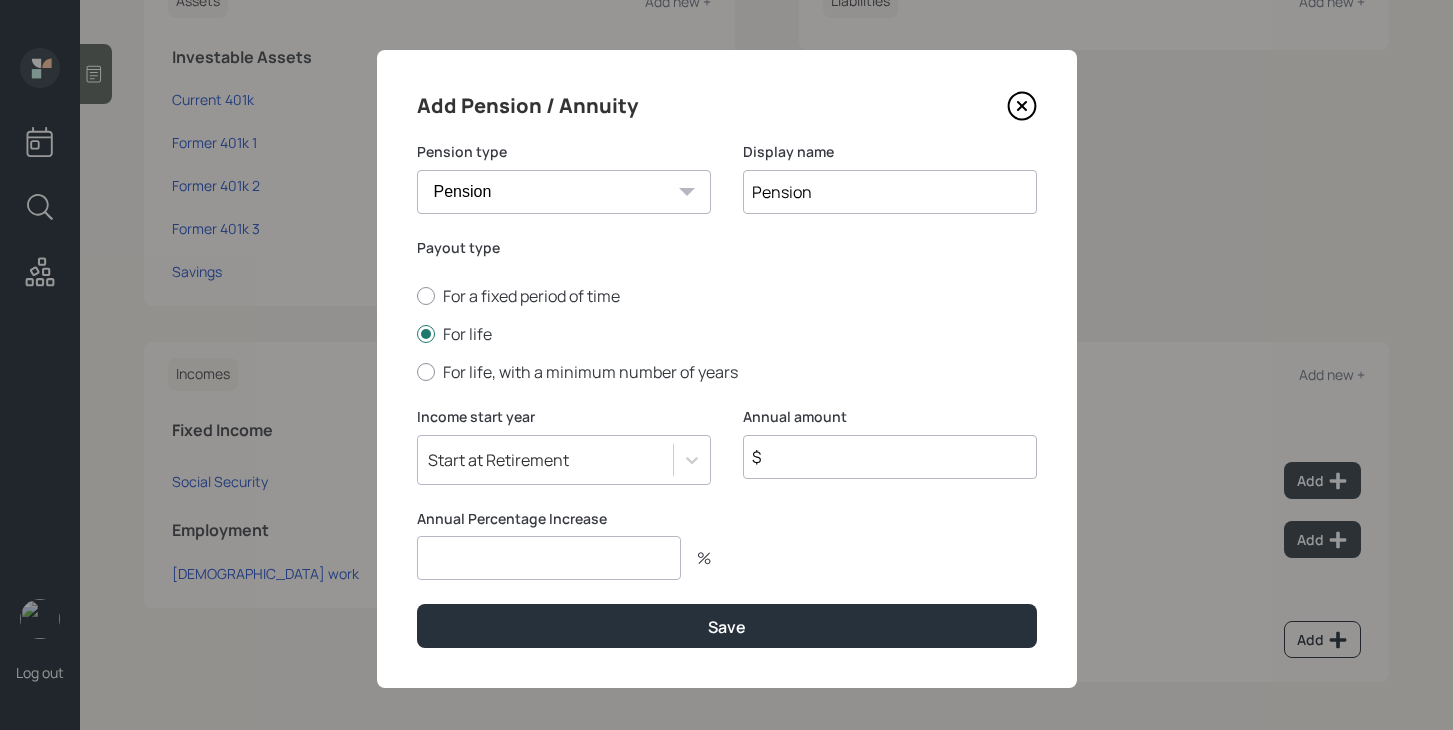 click at bounding box center [549, 558] 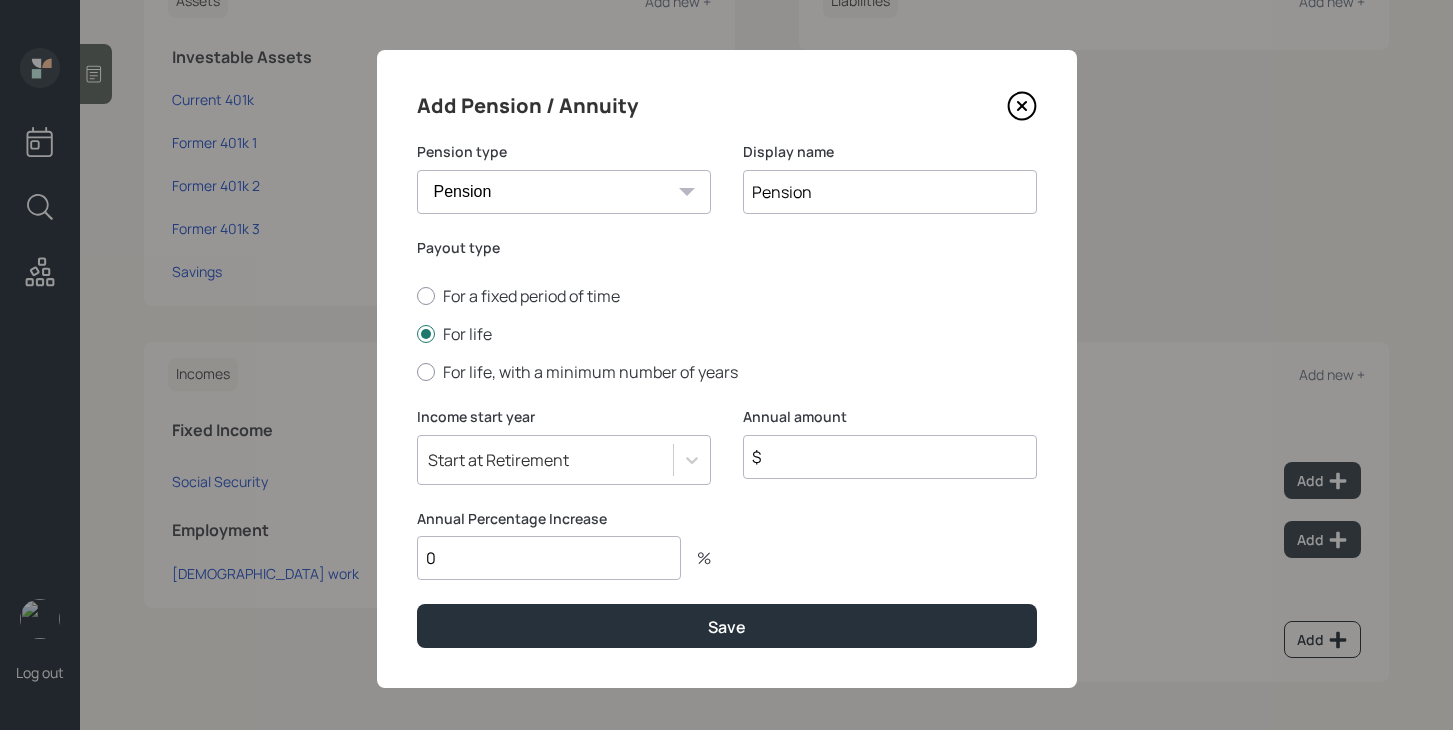 type on "0" 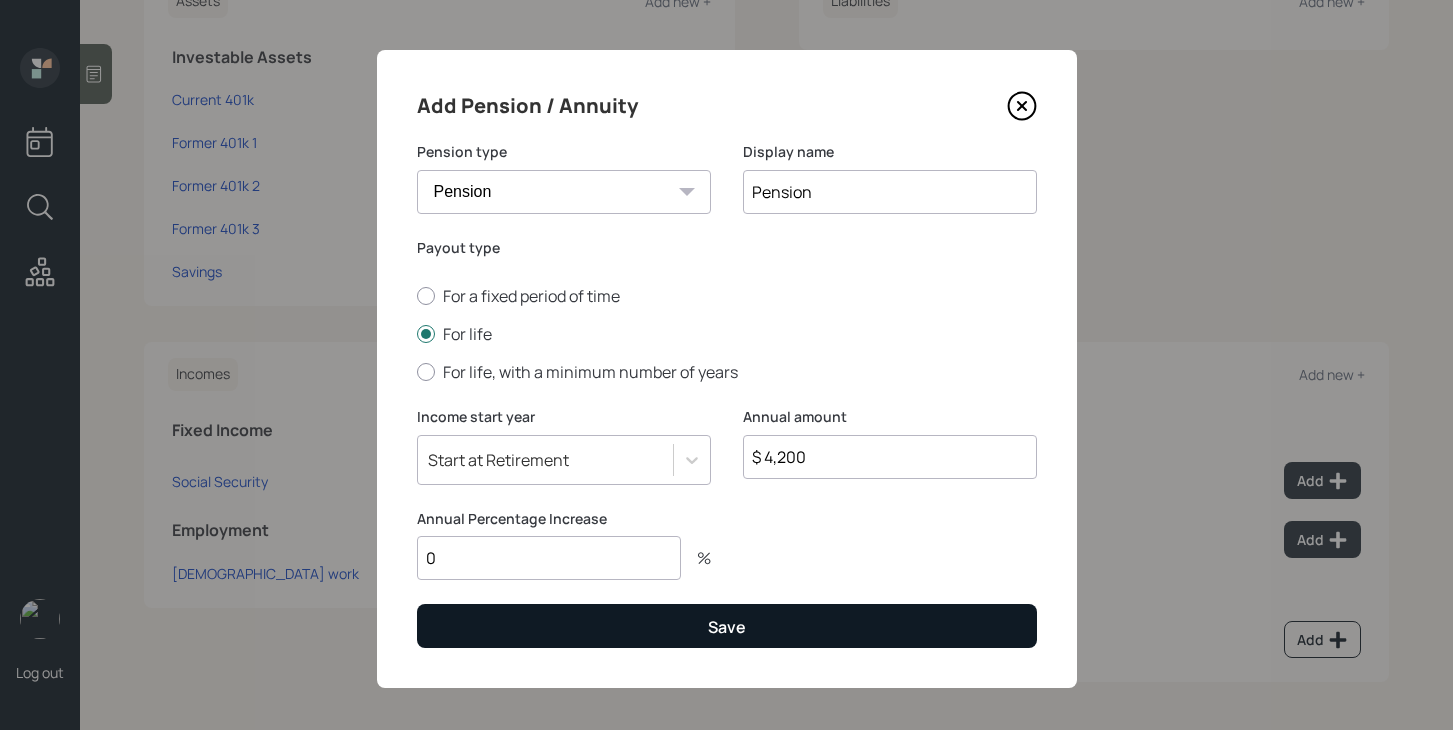 type on "$ 4,200" 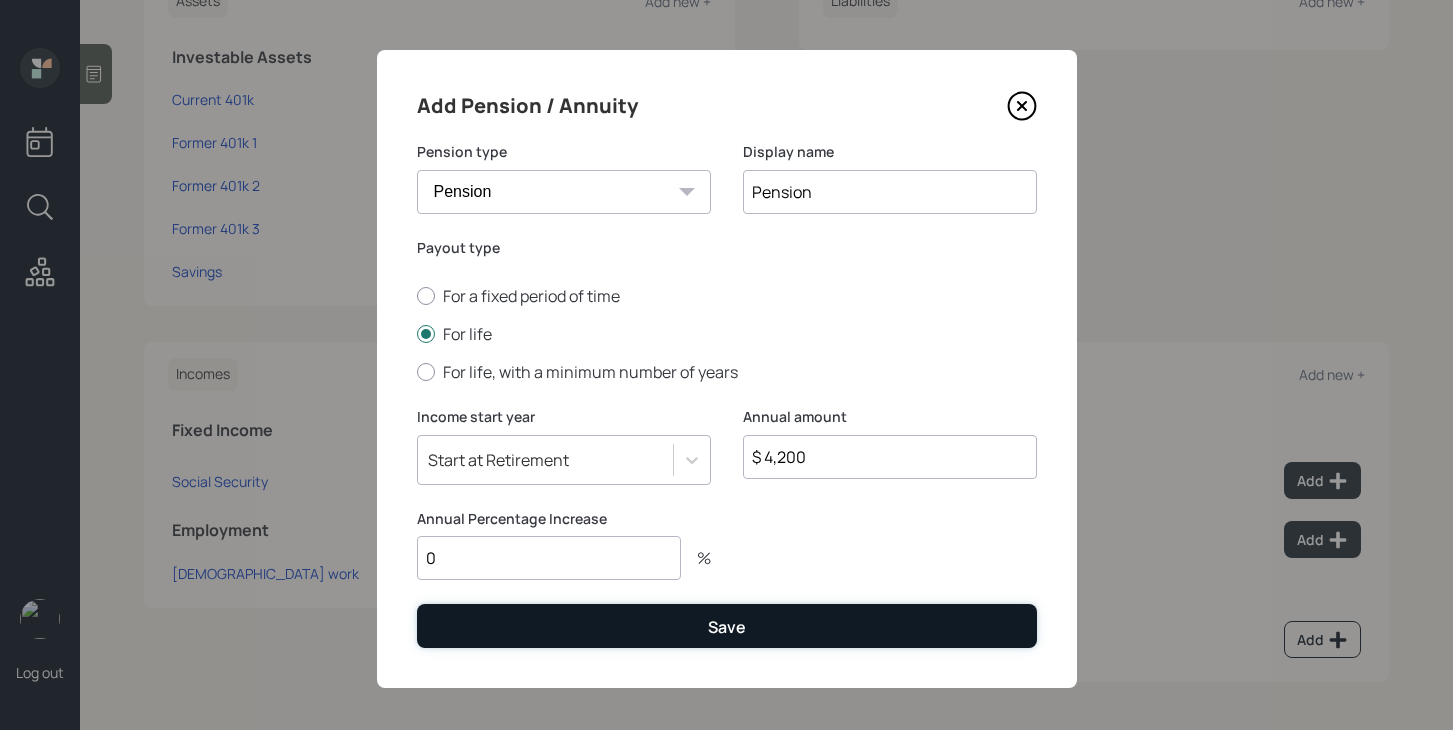 click on "Save" at bounding box center [727, 625] 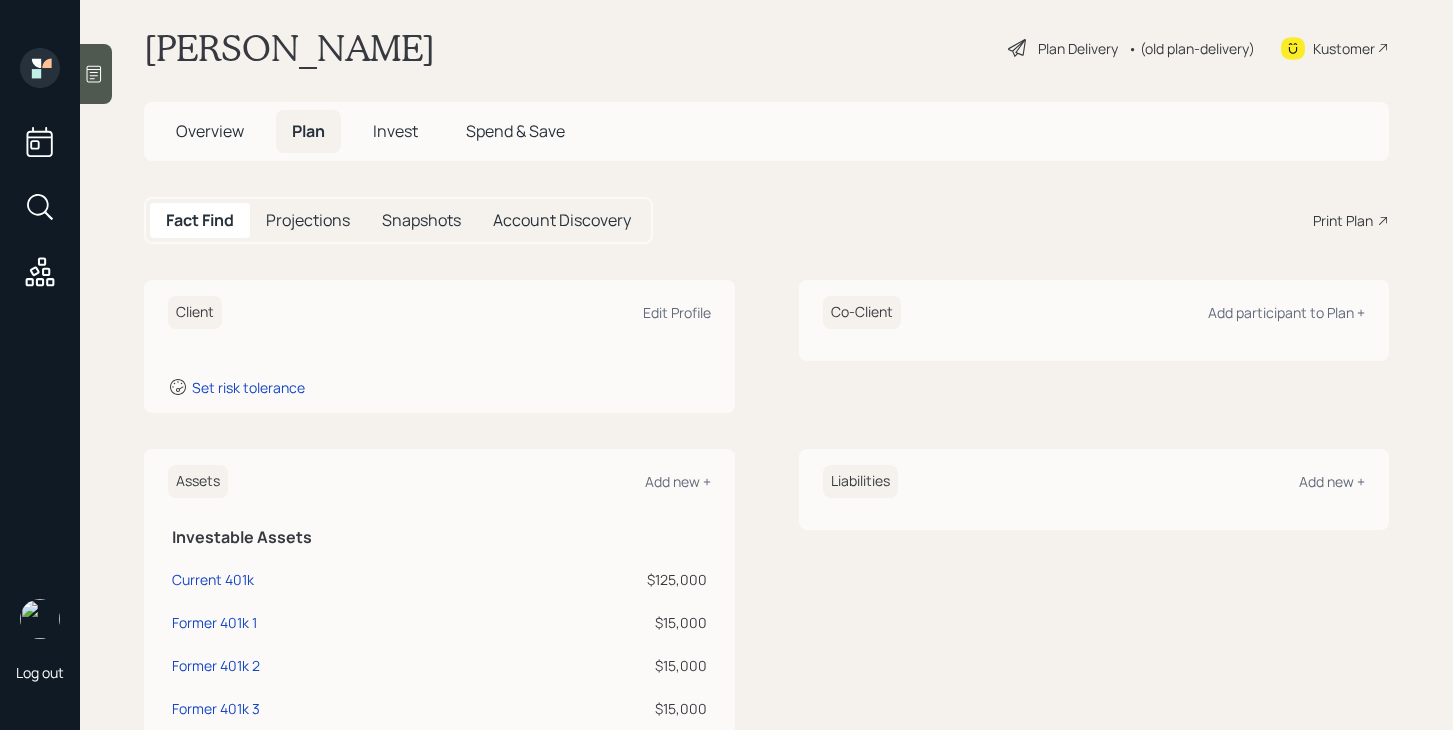 scroll, scrollTop: 0, scrollLeft: 0, axis: both 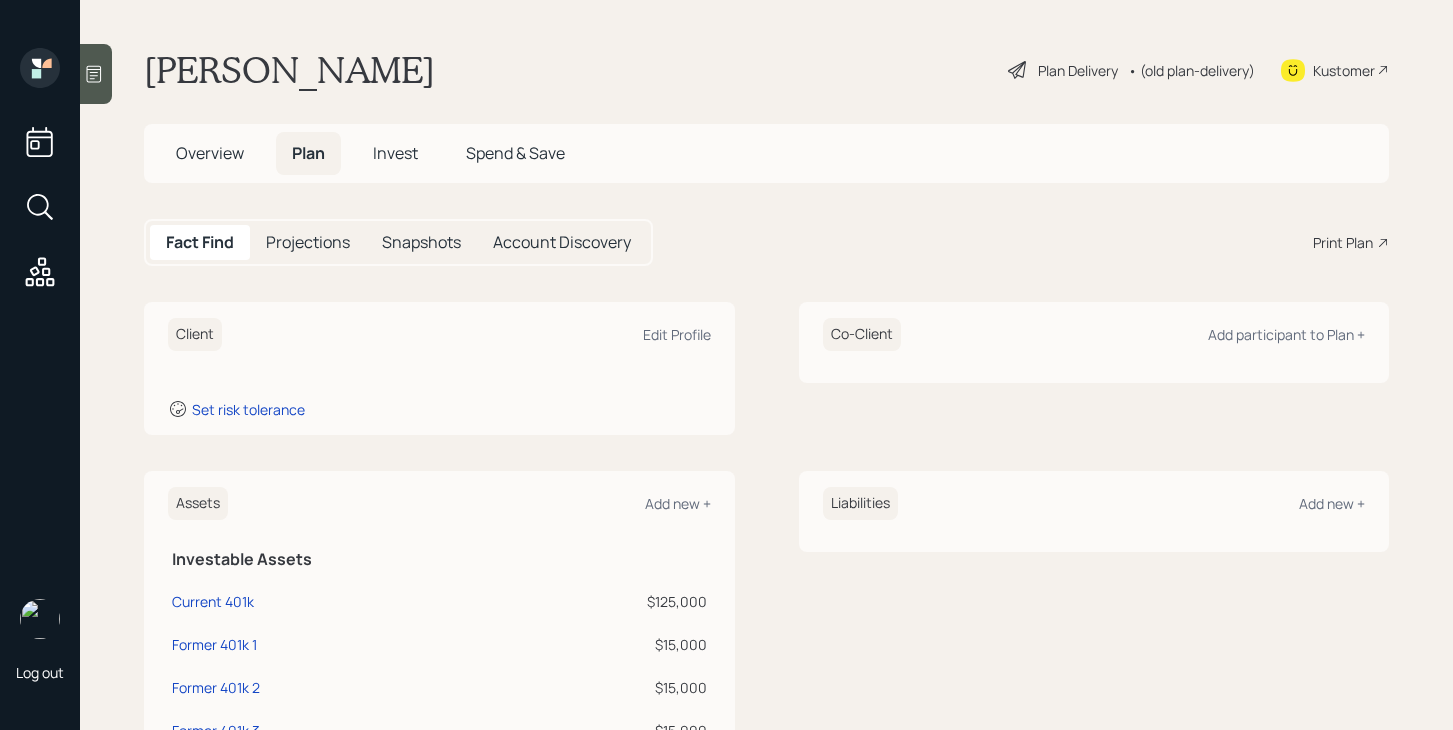 click on "Overview" at bounding box center [210, 153] 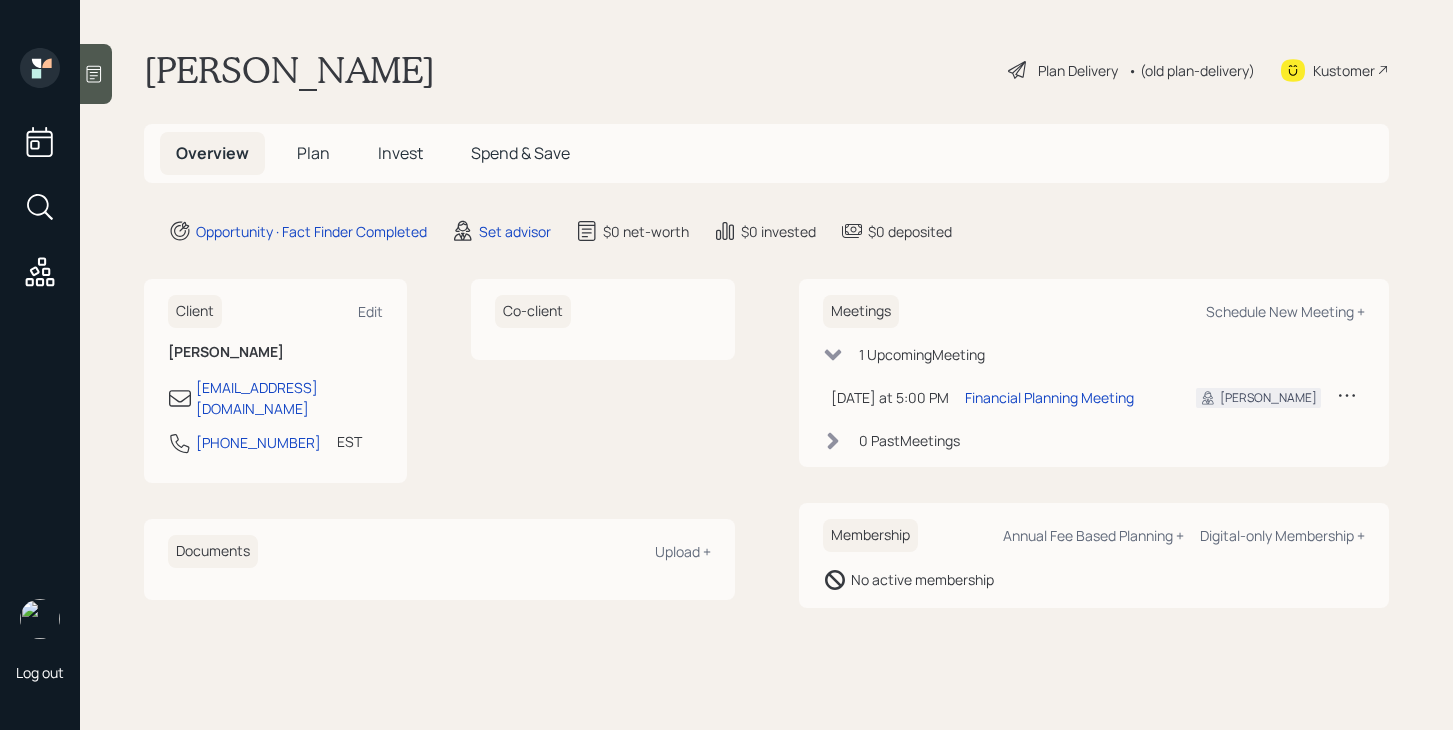 click on "Plan" at bounding box center [313, 153] 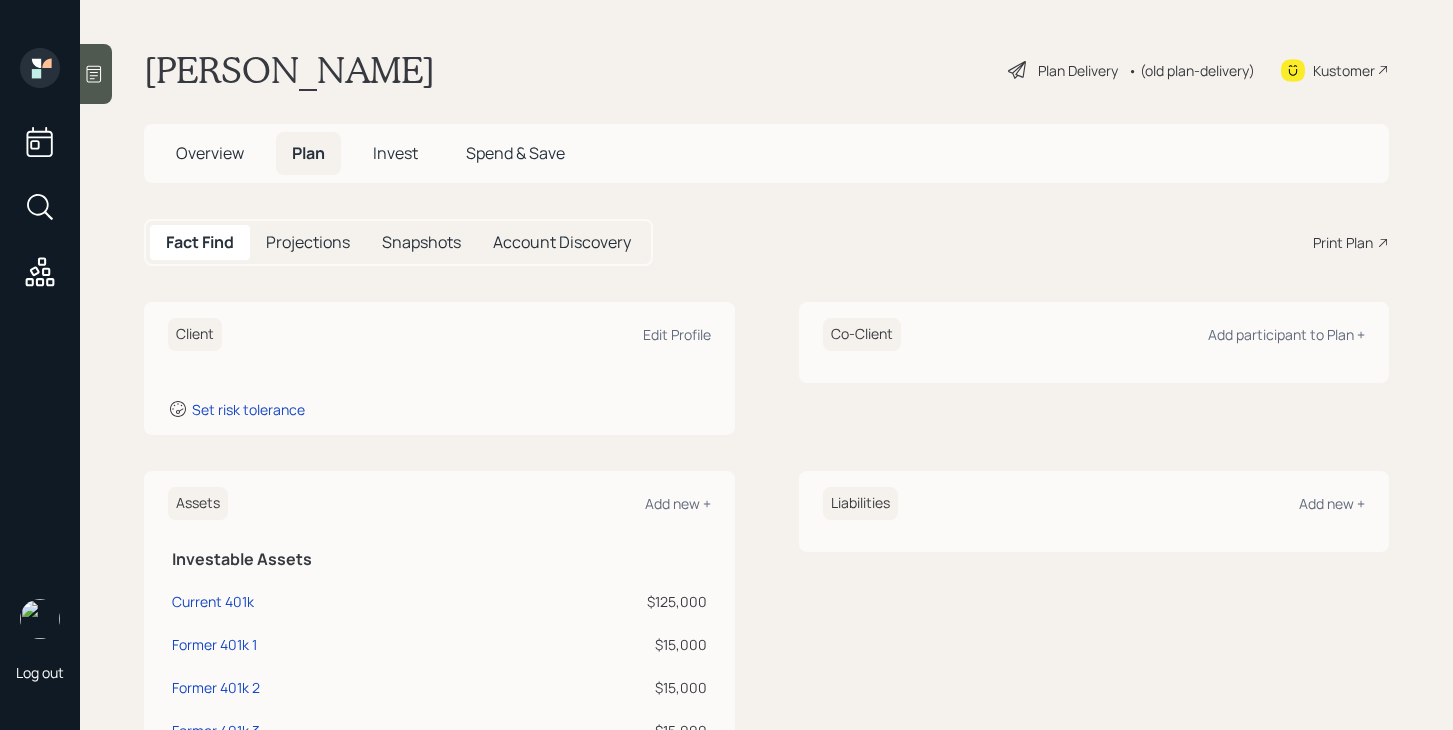 click on "Overview" at bounding box center [210, 153] 